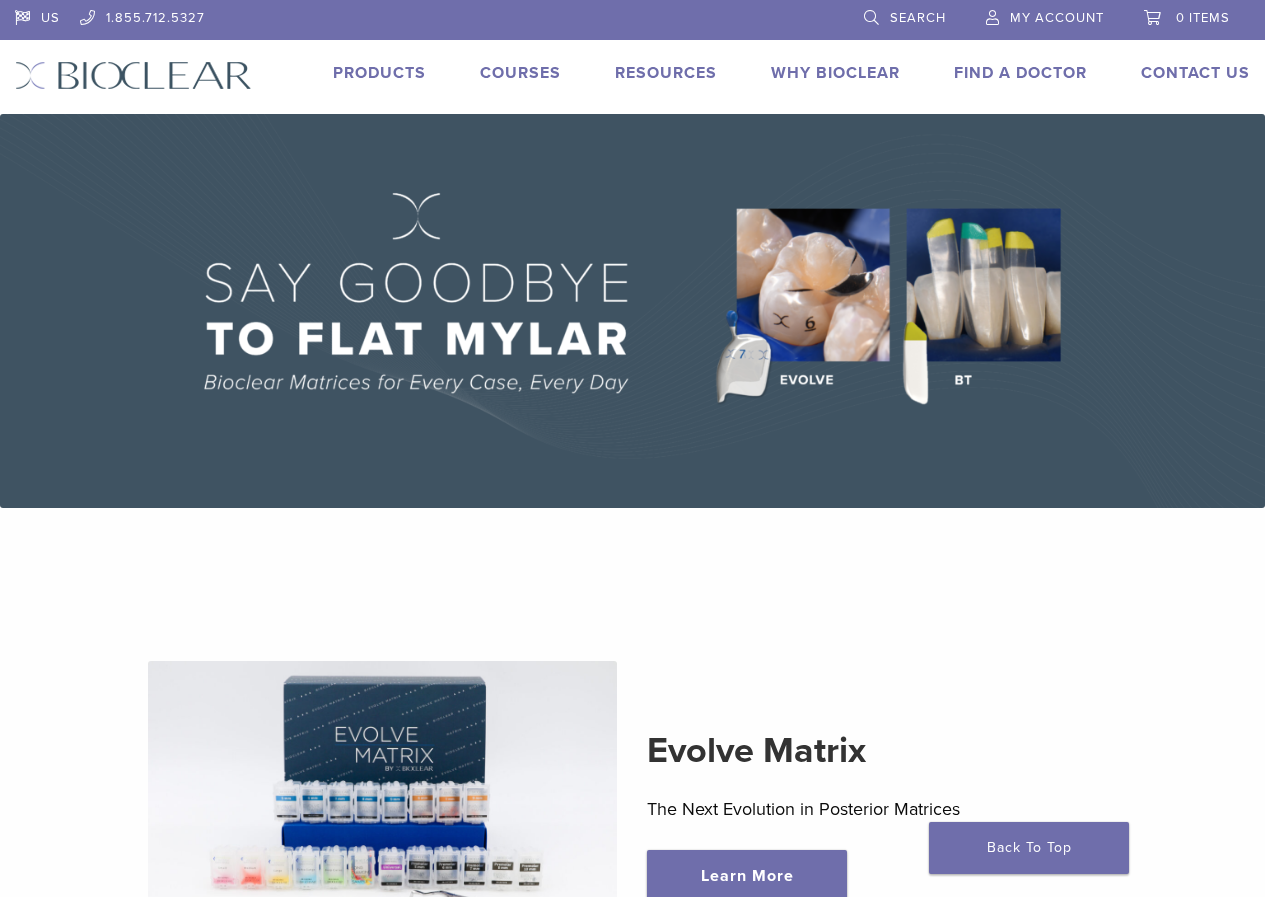 scroll, scrollTop: 0, scrollLeft: 0, axis: both 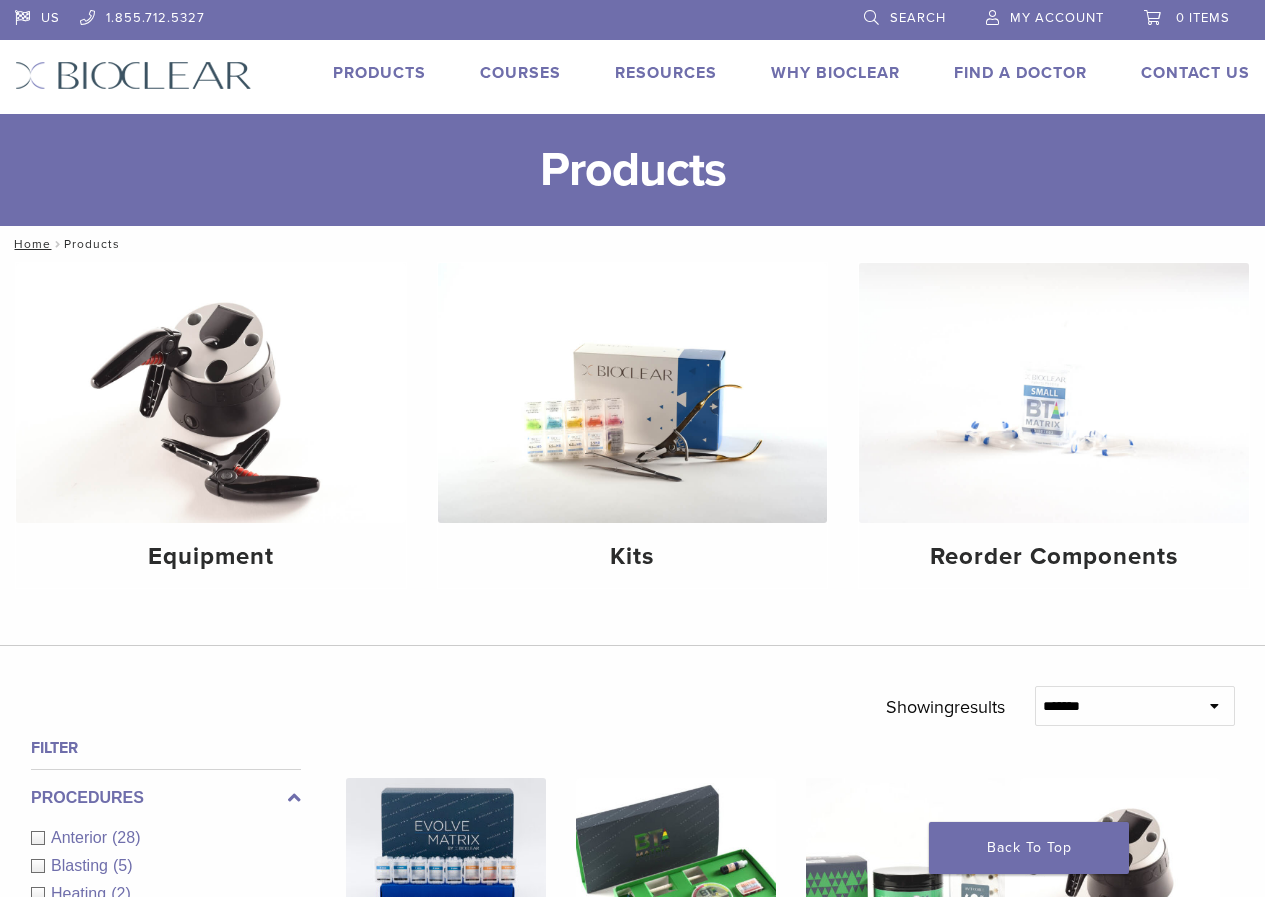 click on "Equipment
Kits
Reorder Components" at bounding box center [632, 454] 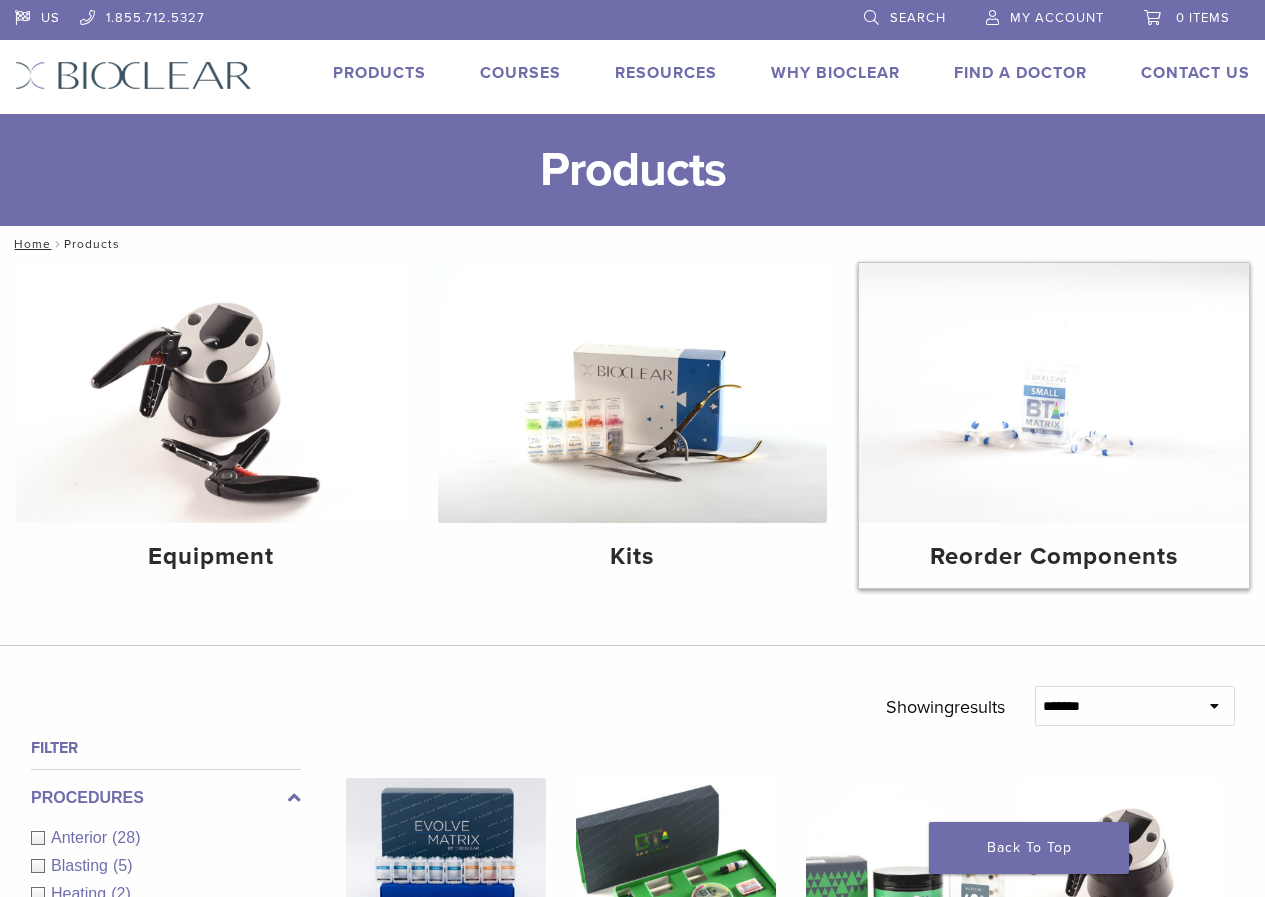 click at bounding box center (1054, 393) 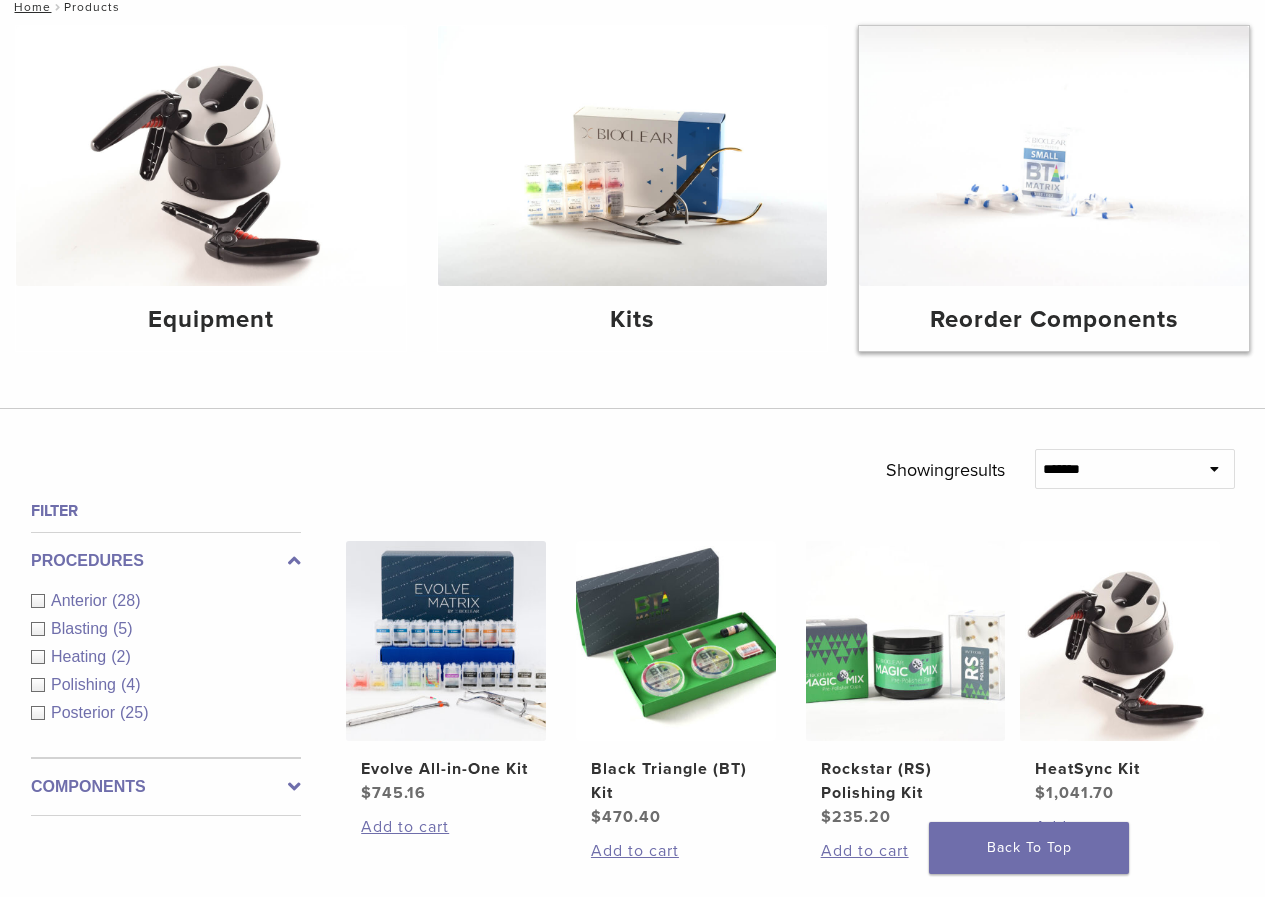 scroll, scrollTop: 608, scrollLeft: 0, axis: vertical 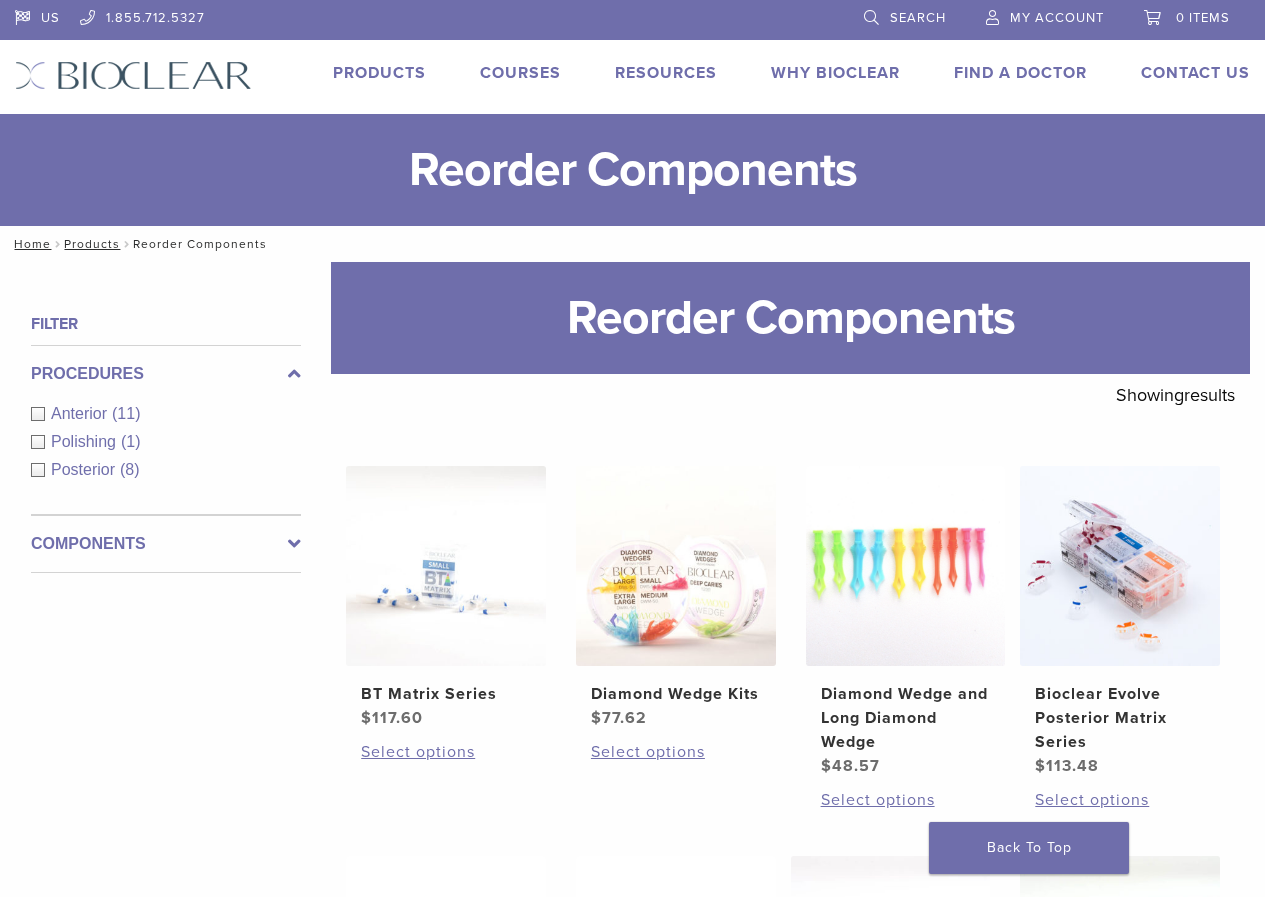 click on "Posterior (8)" at bounding box center [166, 470] 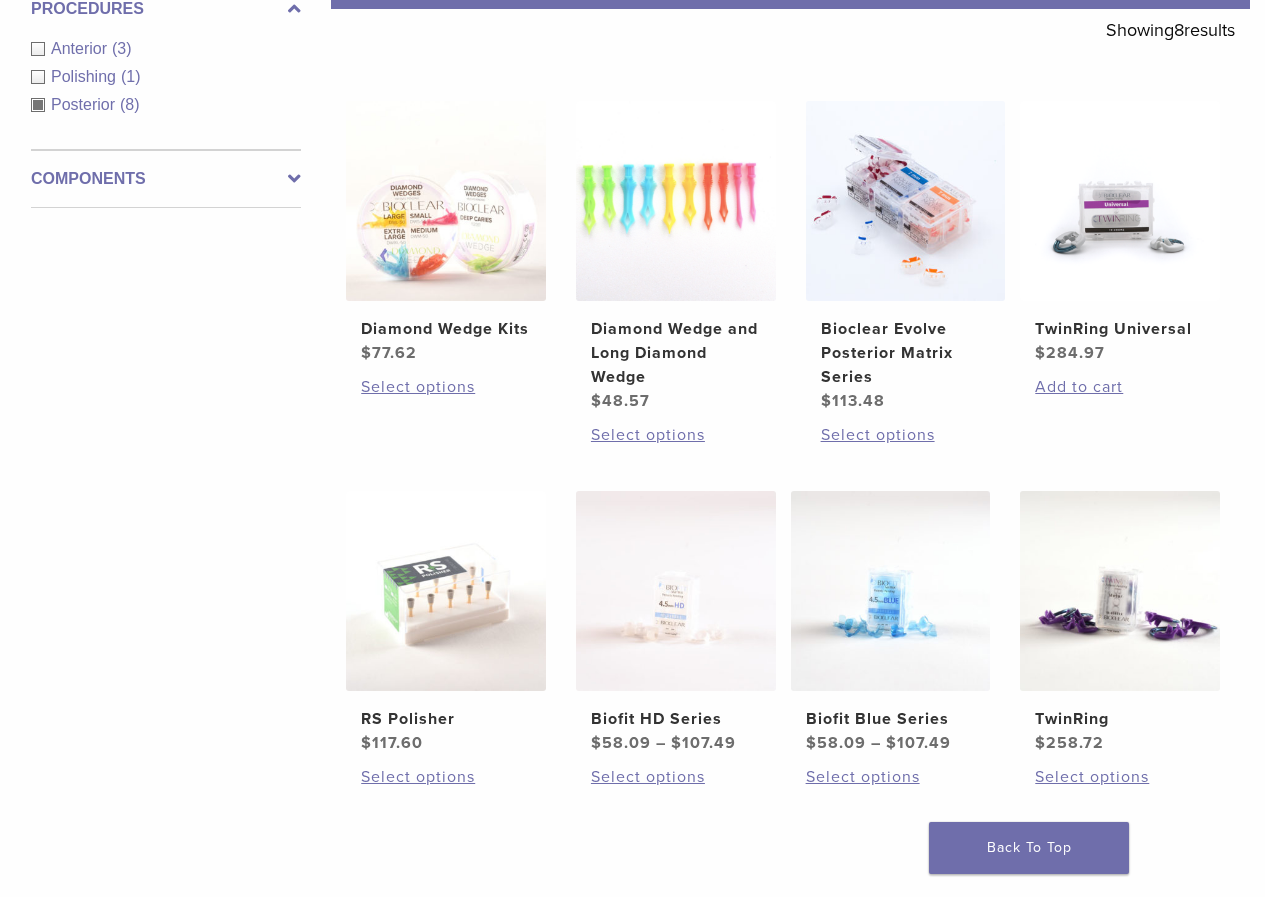 scroll, scrollTop: 400, scrollLeft: 0, axis: vertical 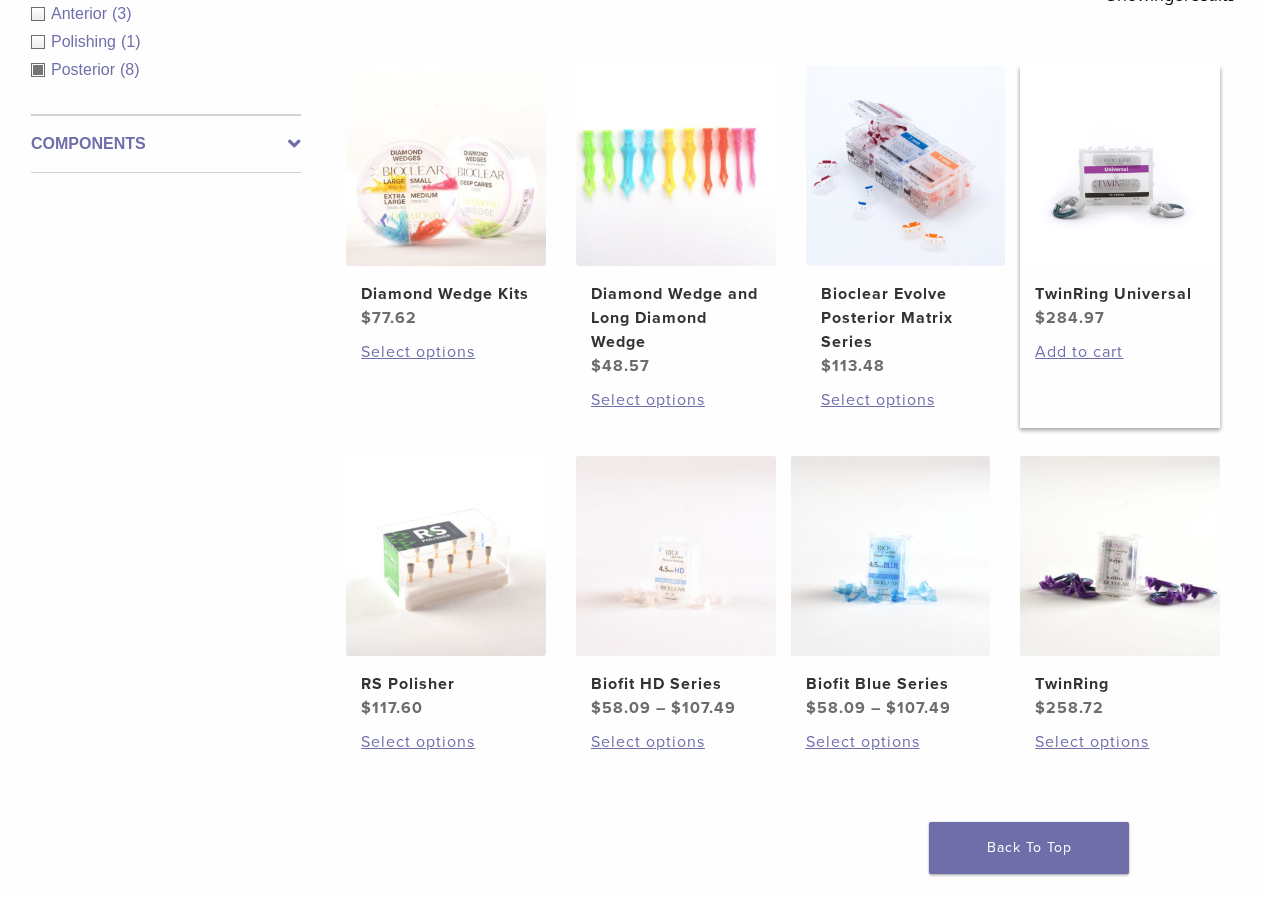 click on "$ 284.97" at bounding box center (1070, 318) 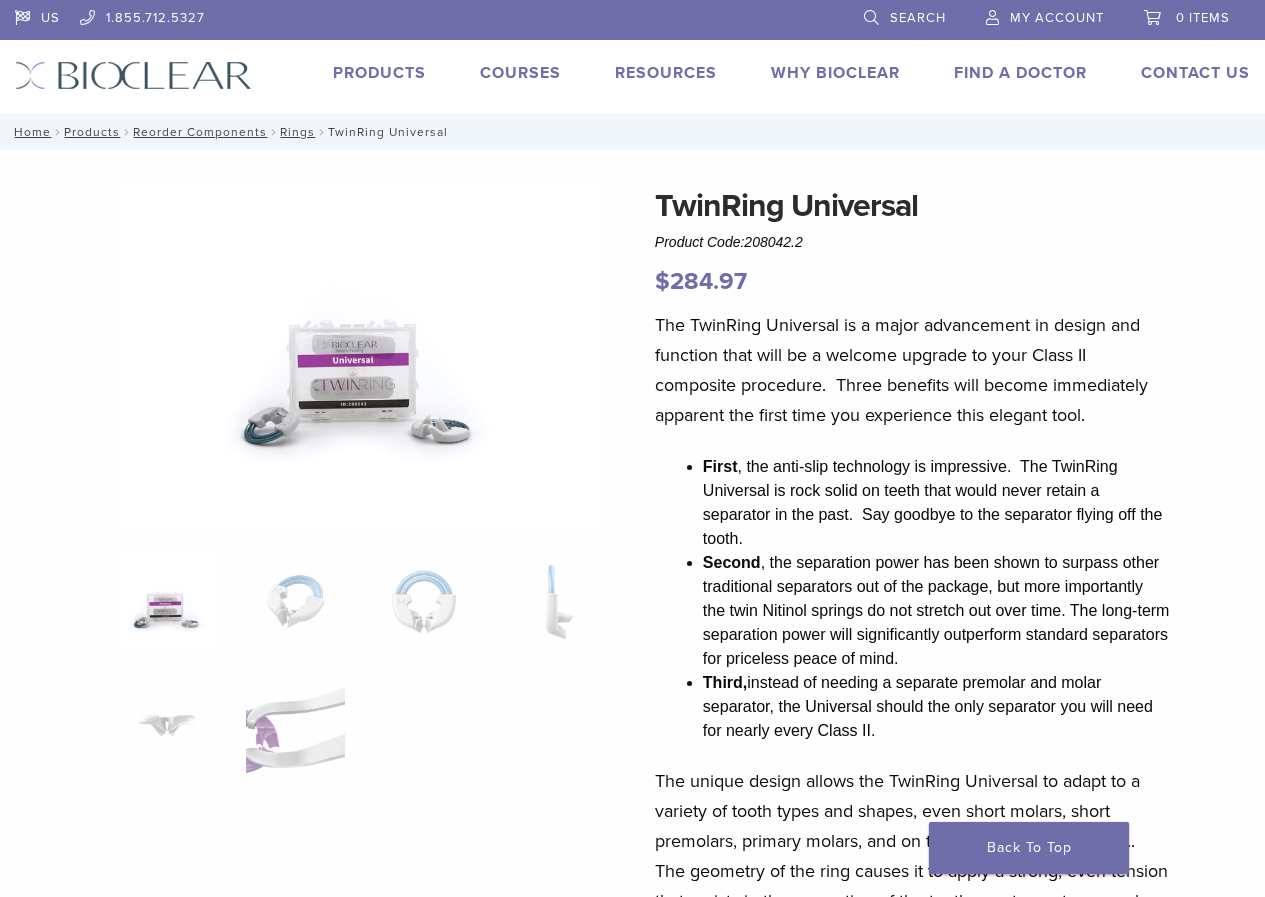 scroll, scrollTop: 0, scrollLeft: 0, axis: both 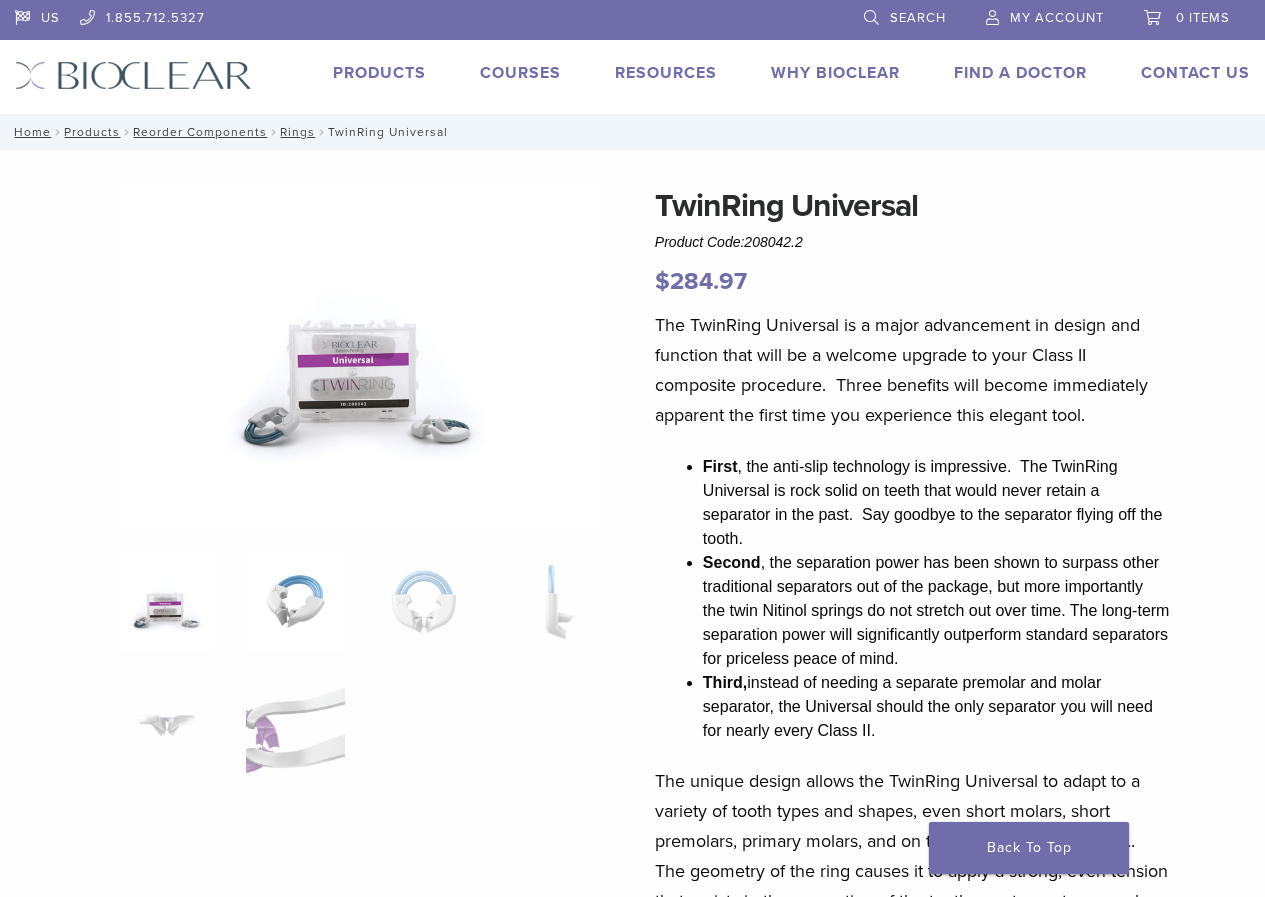 click at bounding box center [295, 602] 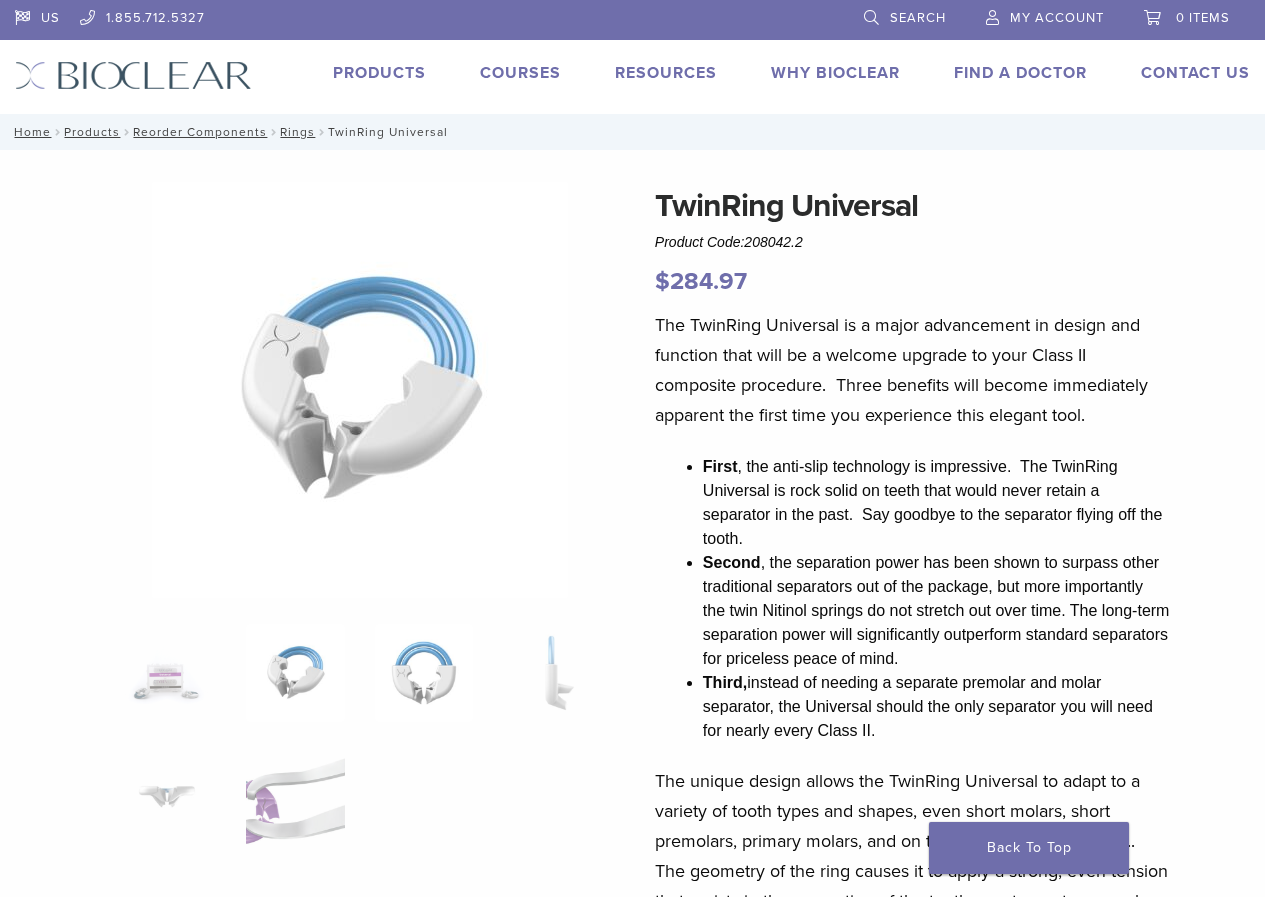 click at bounding box center (424, 673) 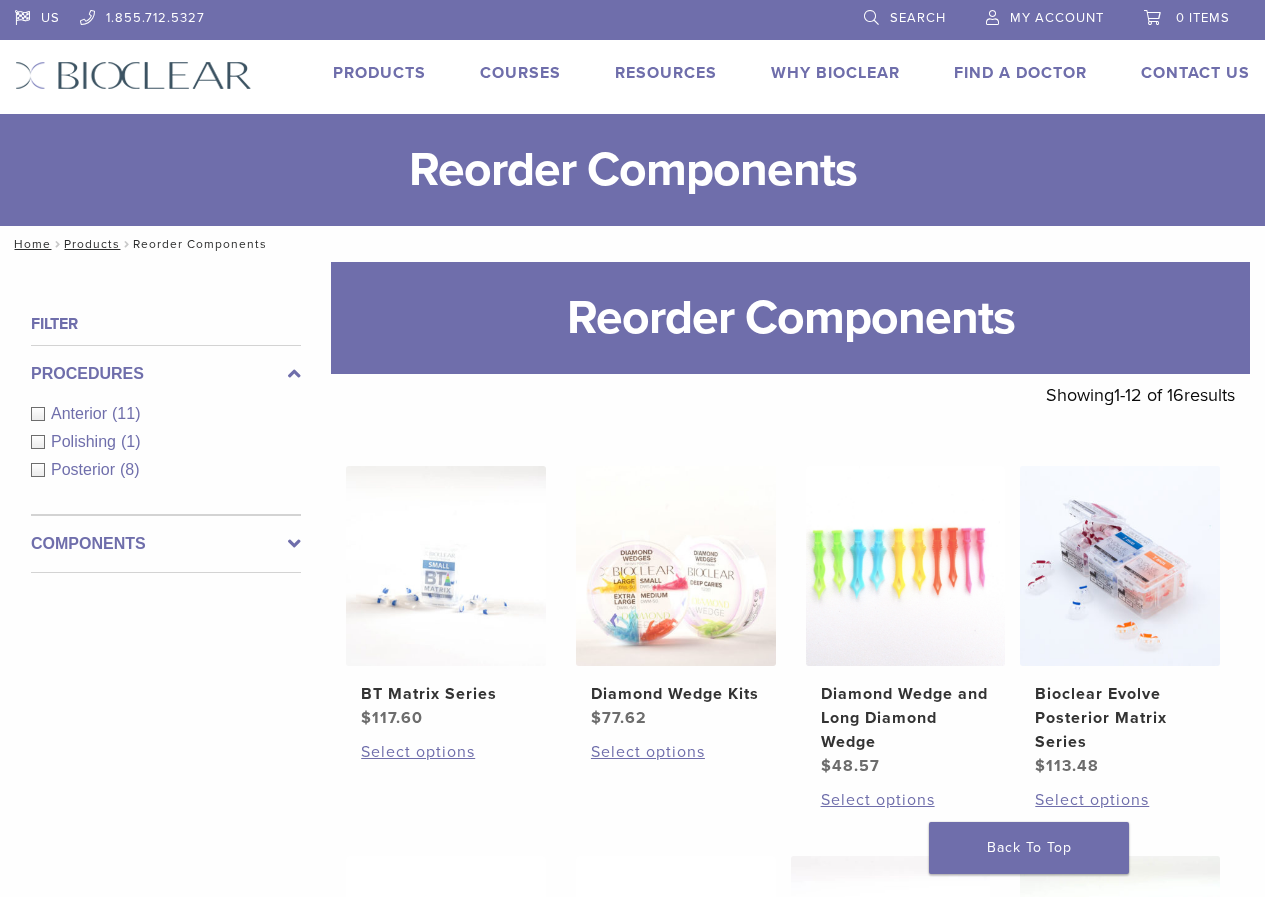 scroll, scrollTop: 0, scrollLeft: 0, axis: both 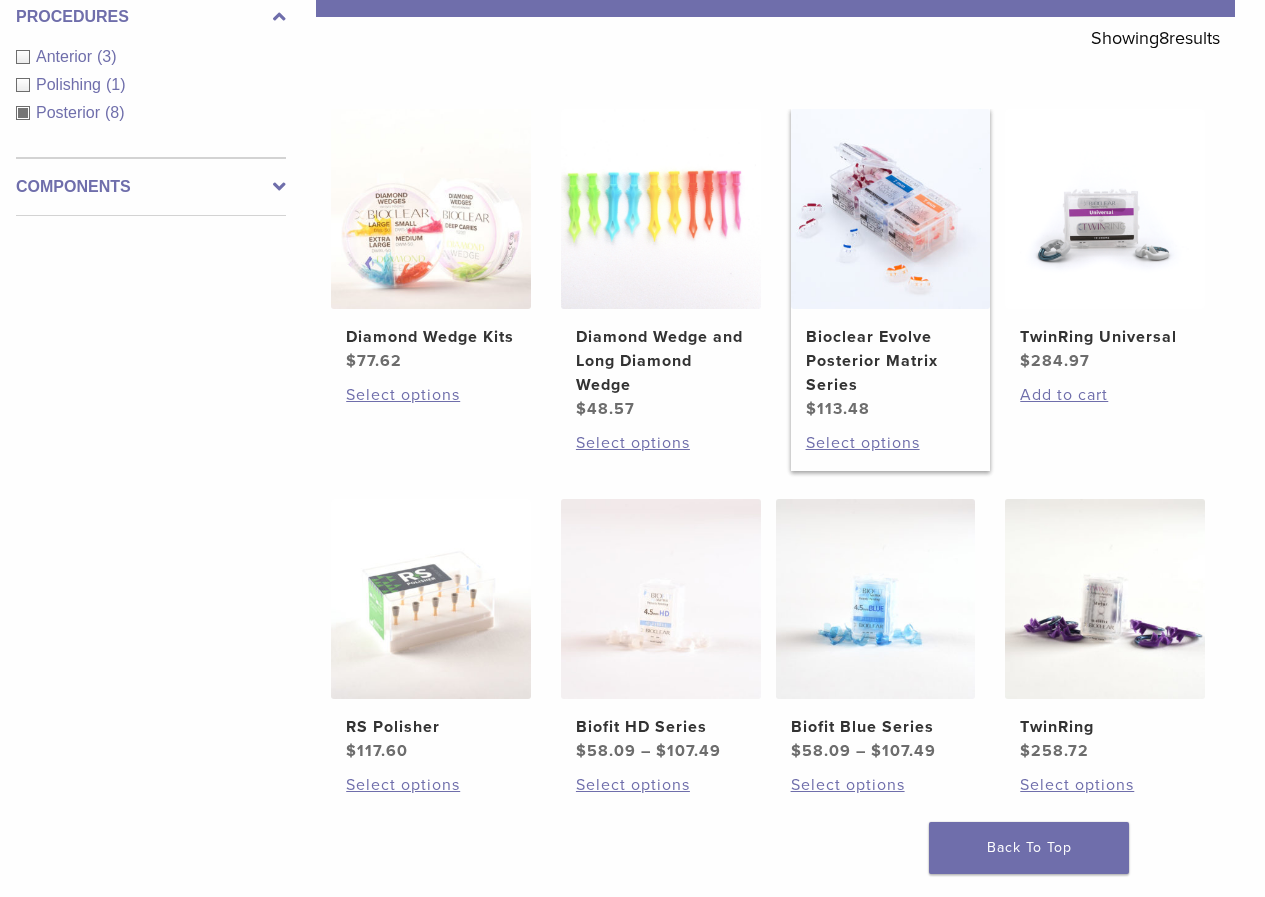 click at bounding box center [891, 209] 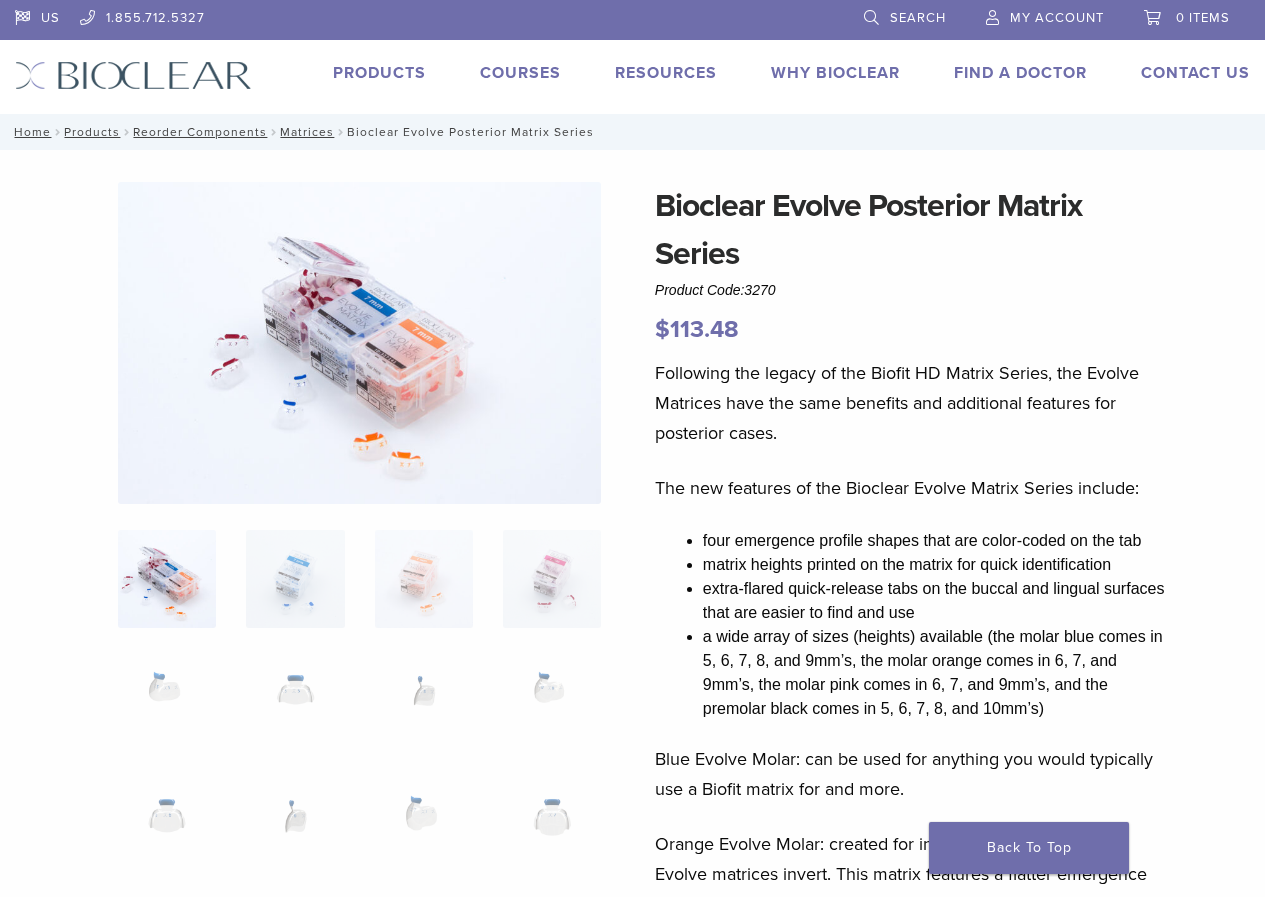 scroll, scrollTop: 0, scrollLeft: 0, axis: both 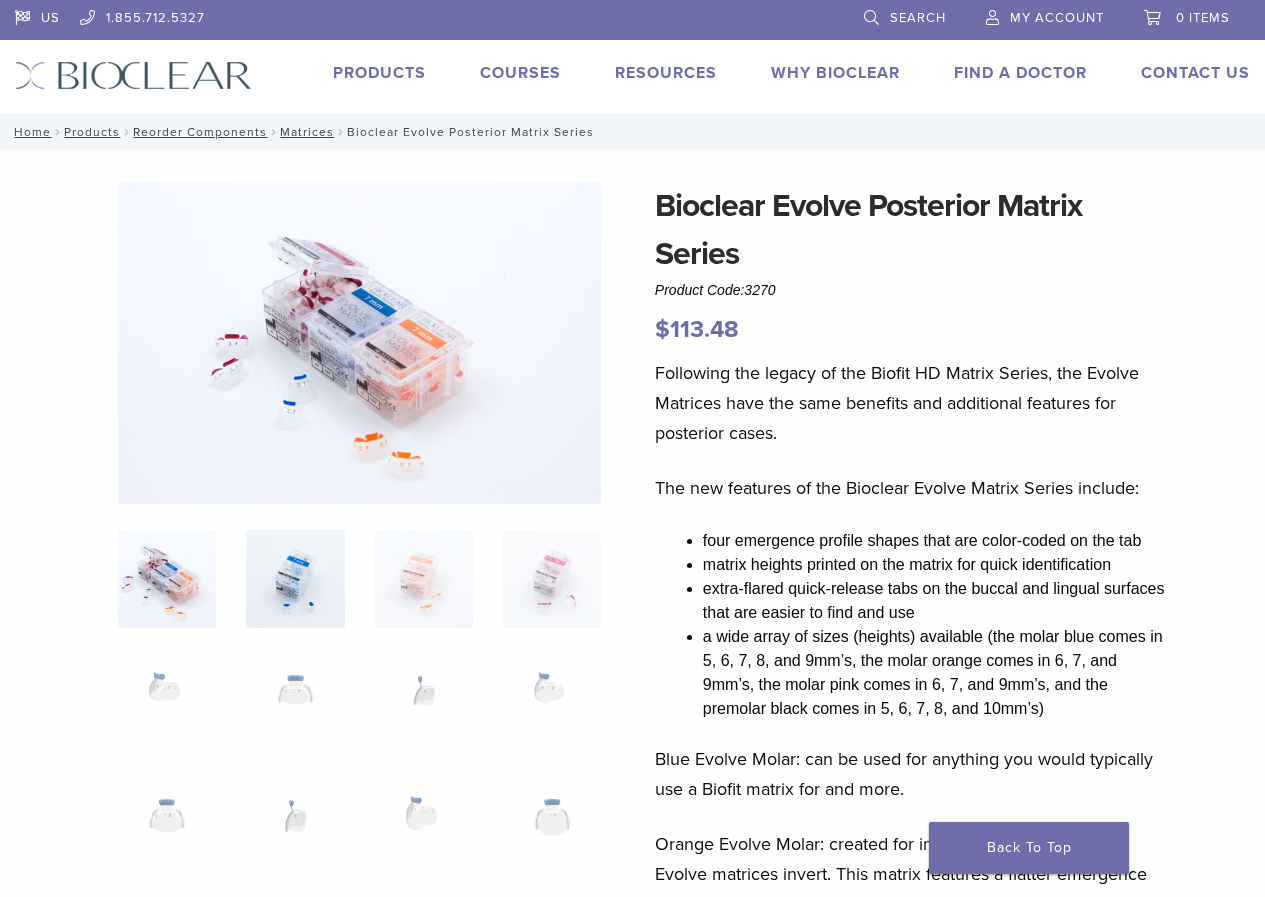 click at bounding box center [295, 579] 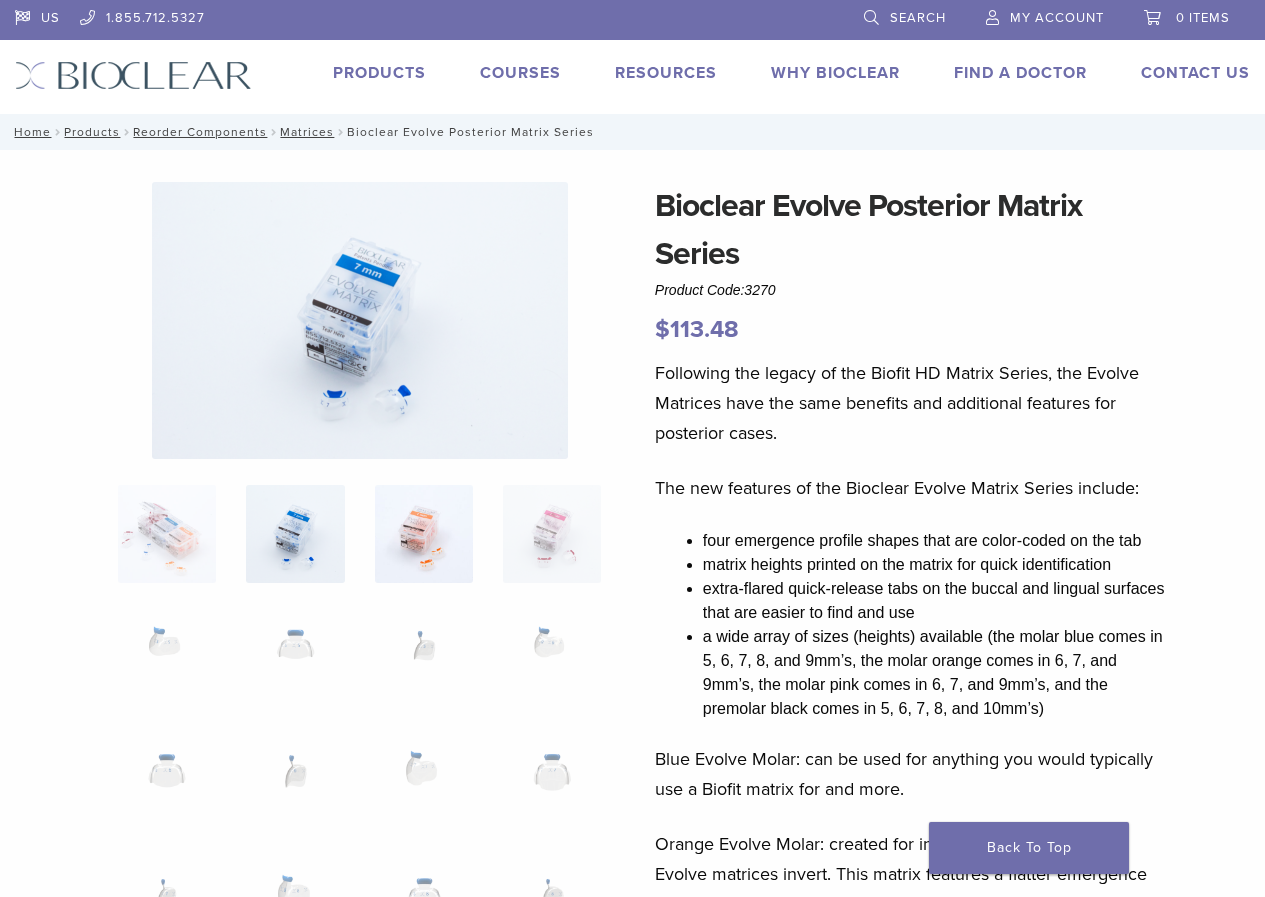 click at bounding box center (424, 534) 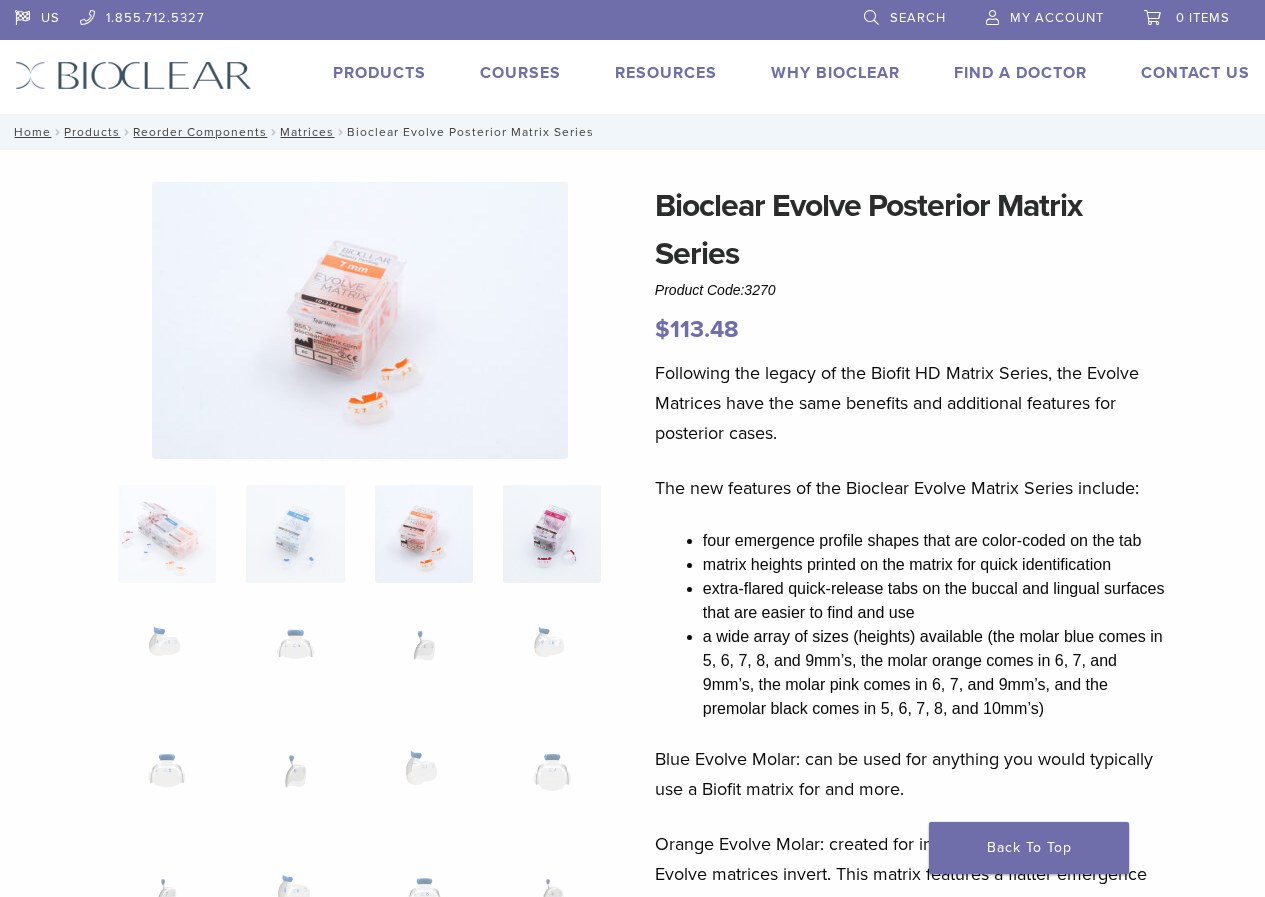click at bounding box center (552, 534) 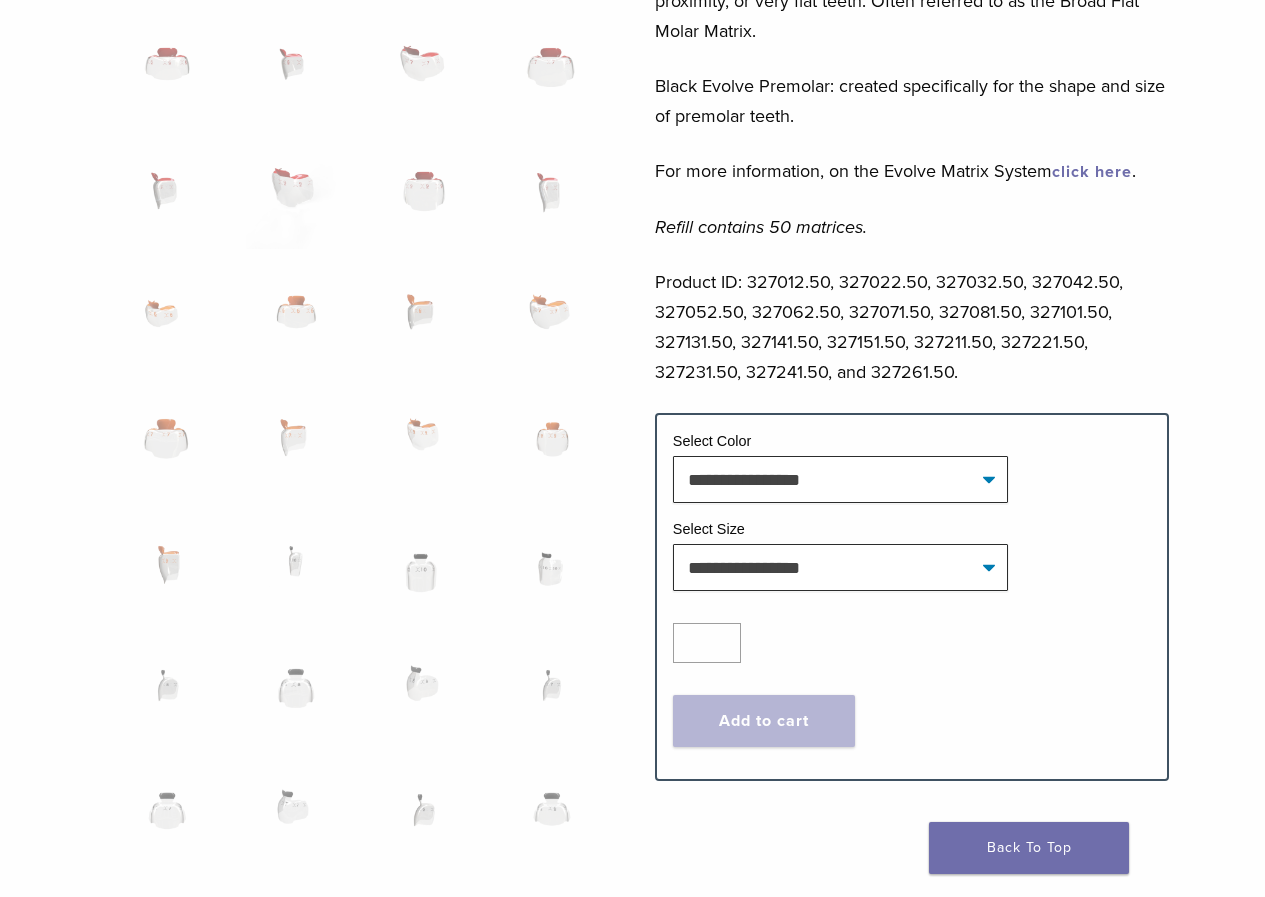 scroll, scrollTop: 1100, scrollLeft: 0, axis: vertical 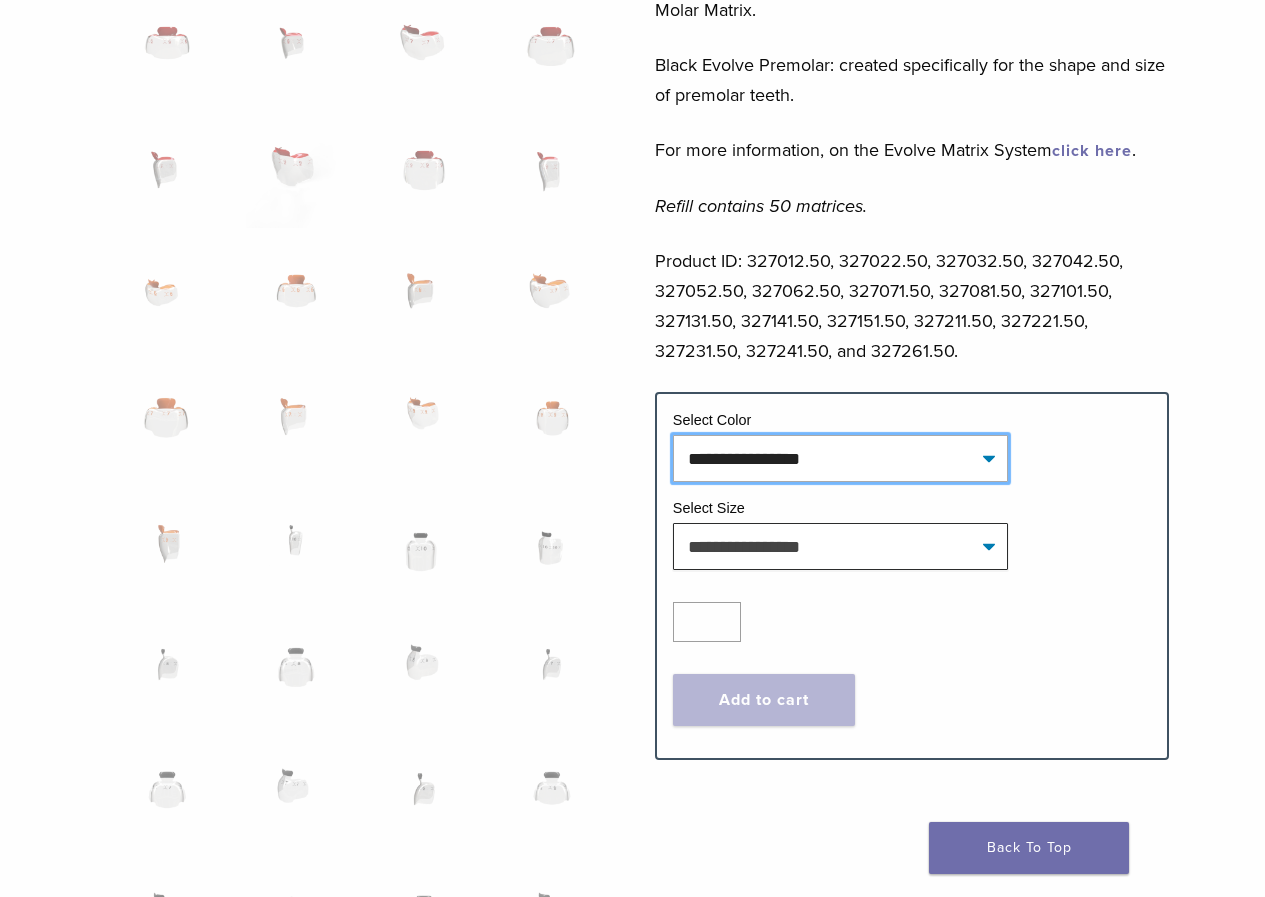 click on "**********" at bounding box center (840, 458) 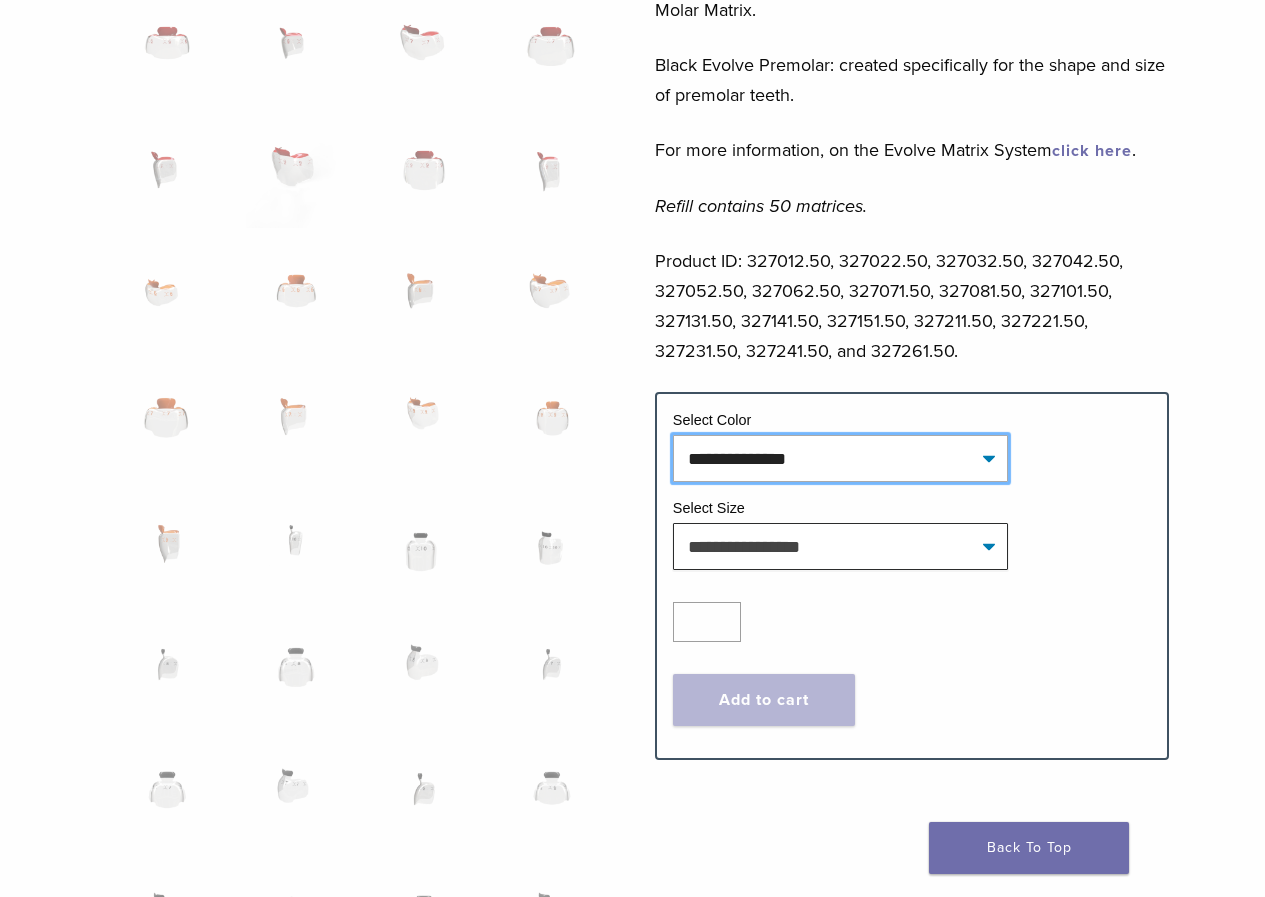 click on "**********" at bounding box center (840, 458) 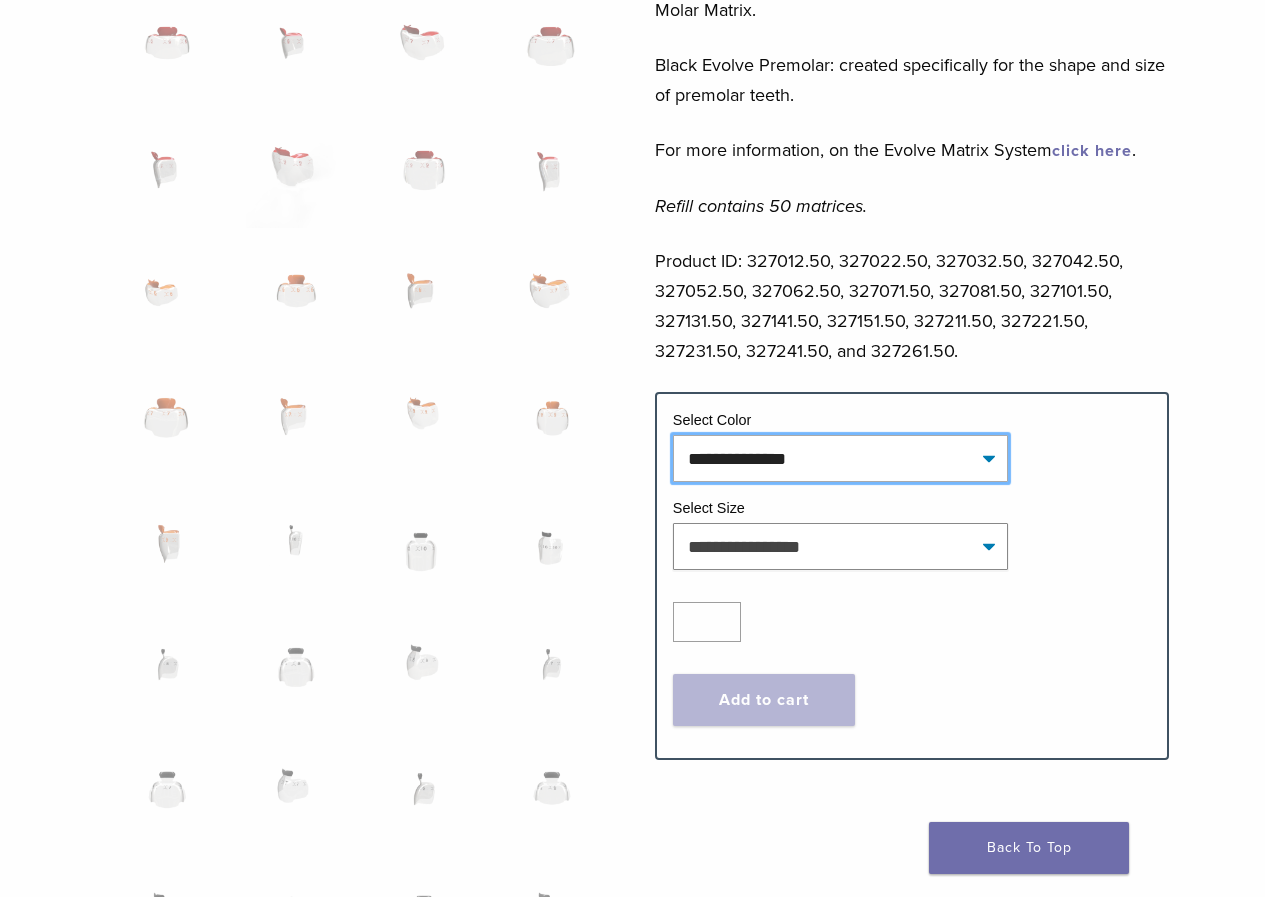 select on "****" 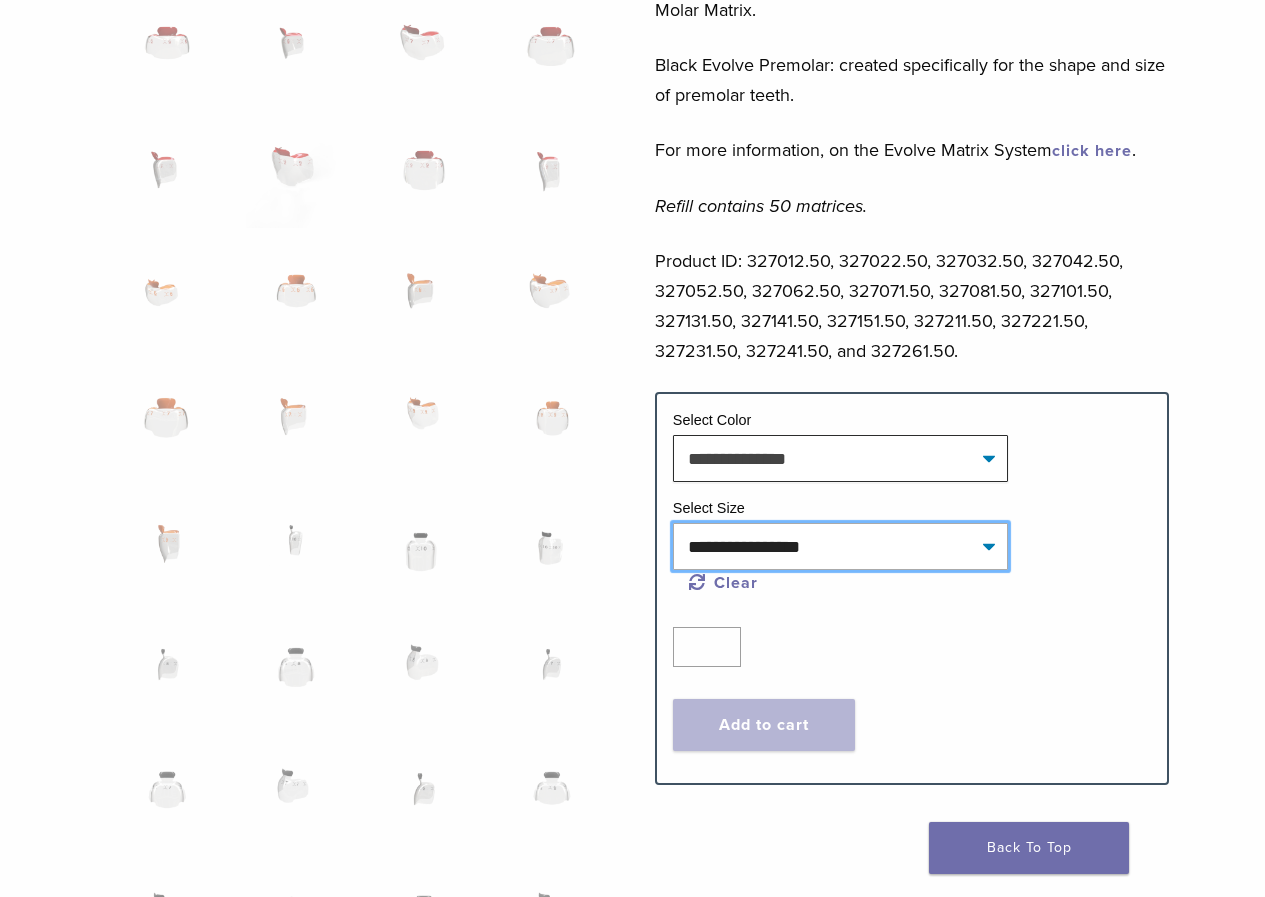 click on "**********" at bounding box center (840, 546) 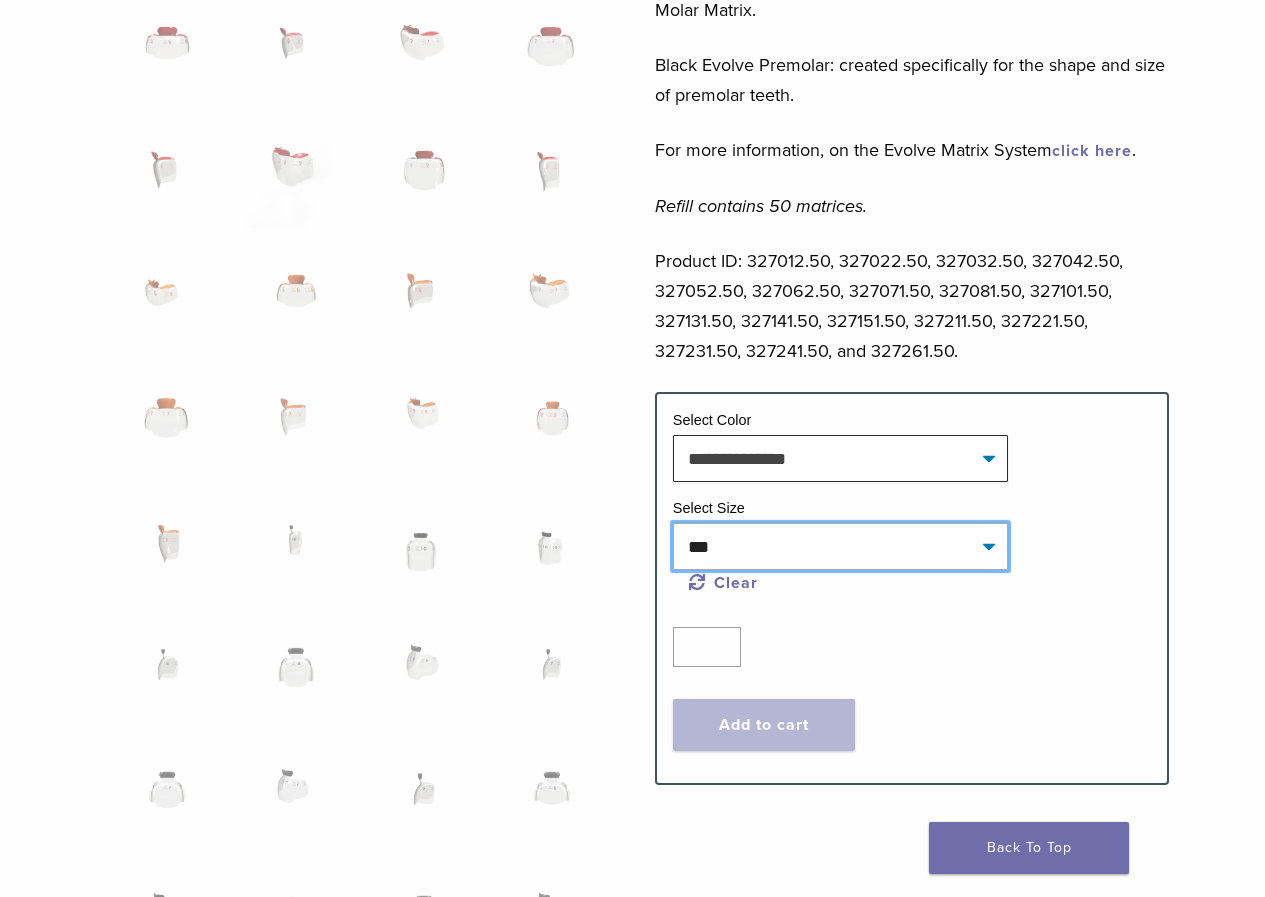 click on "**********" at bounding box center (840, 546) 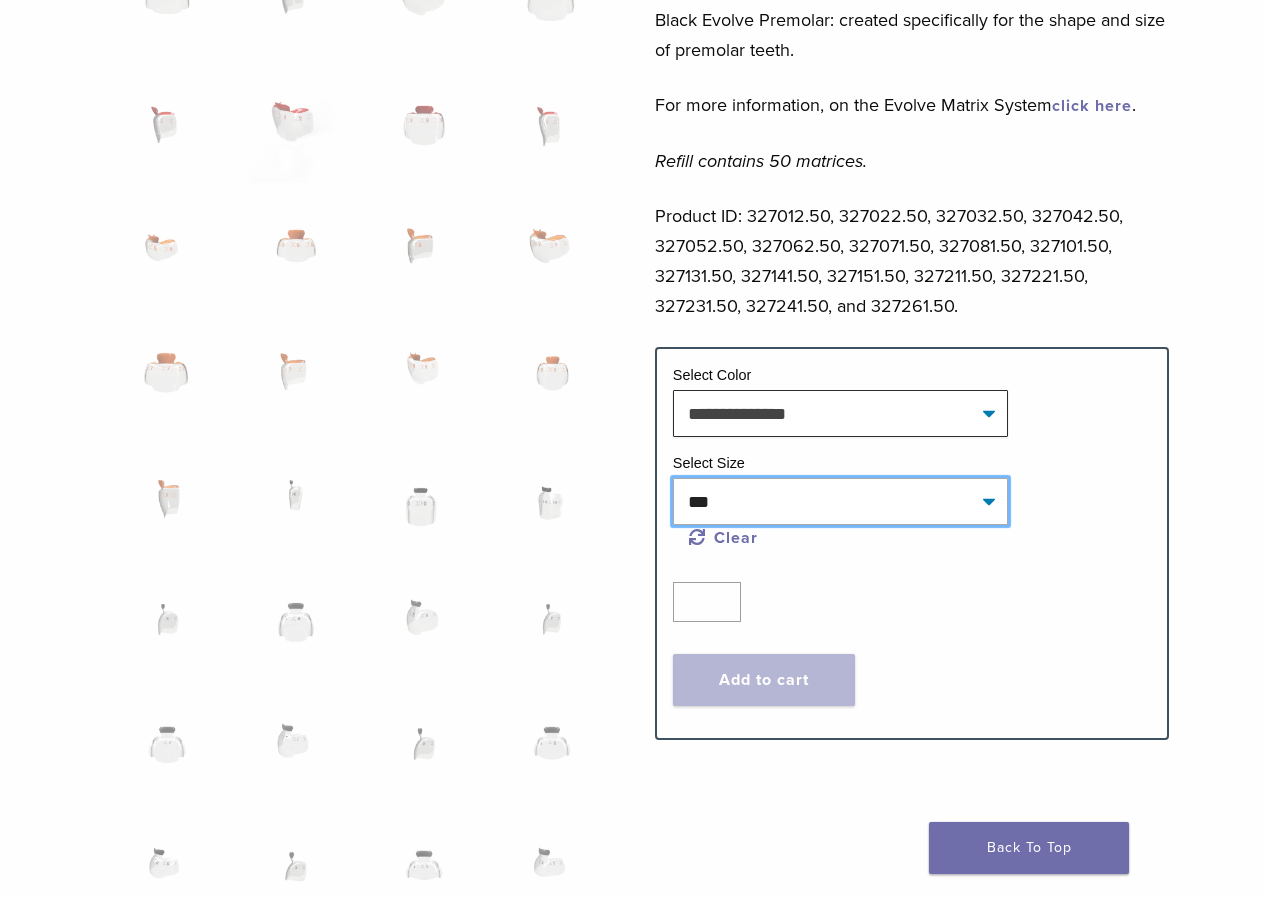 select on "***" 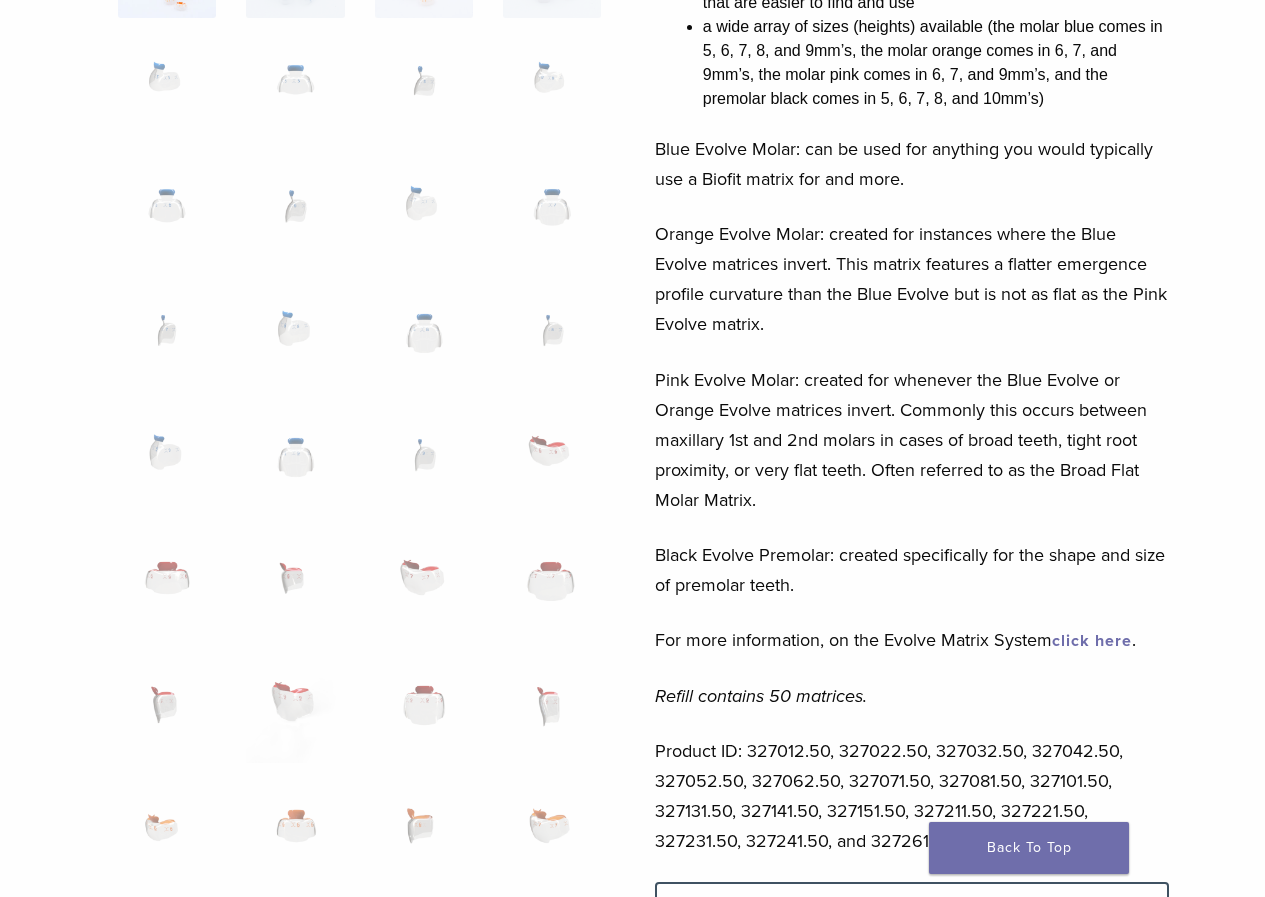 scroll, scrollTop: 645, scrollLeft: 0, axis: vertical 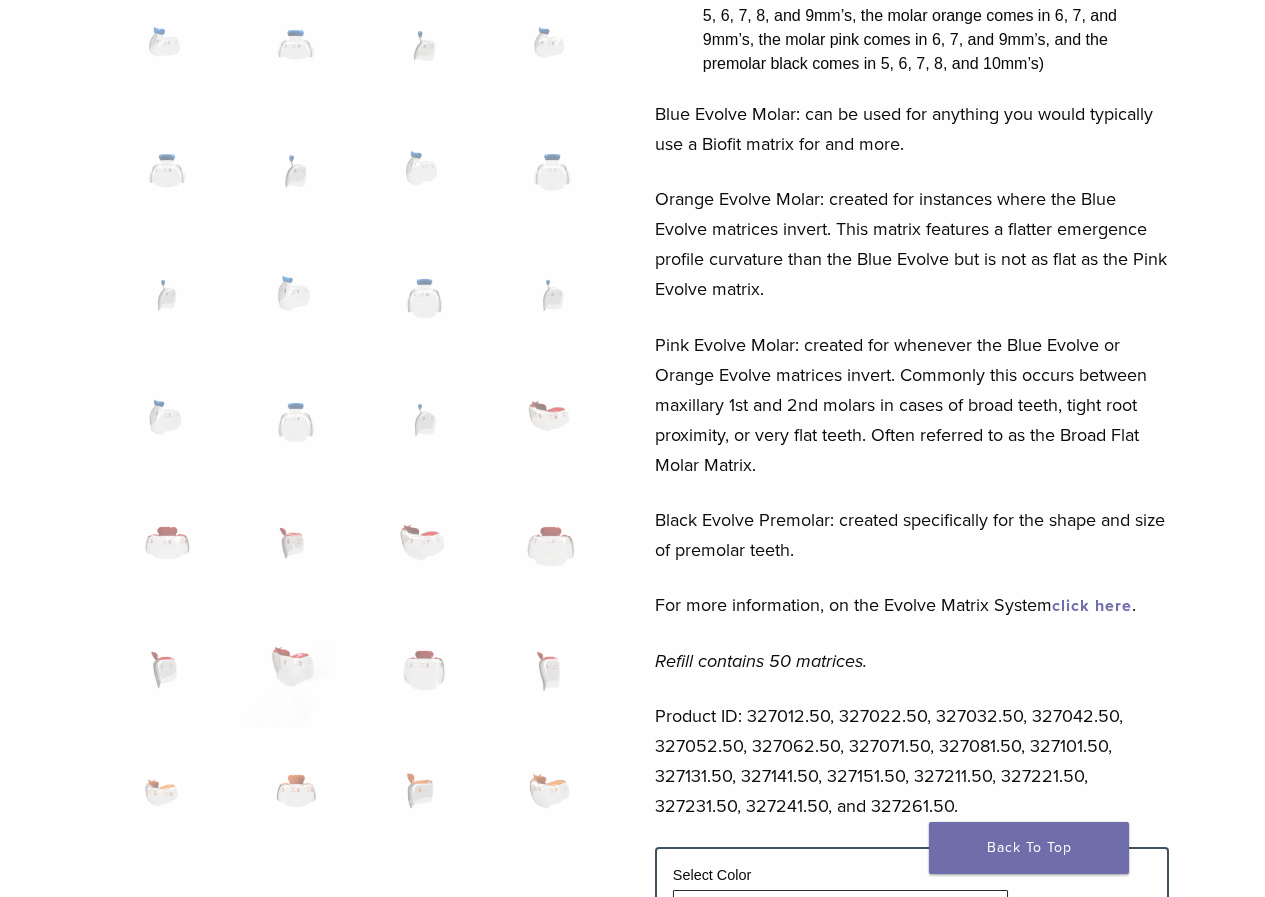 click on "click here" at bounding box center [1092, 606] 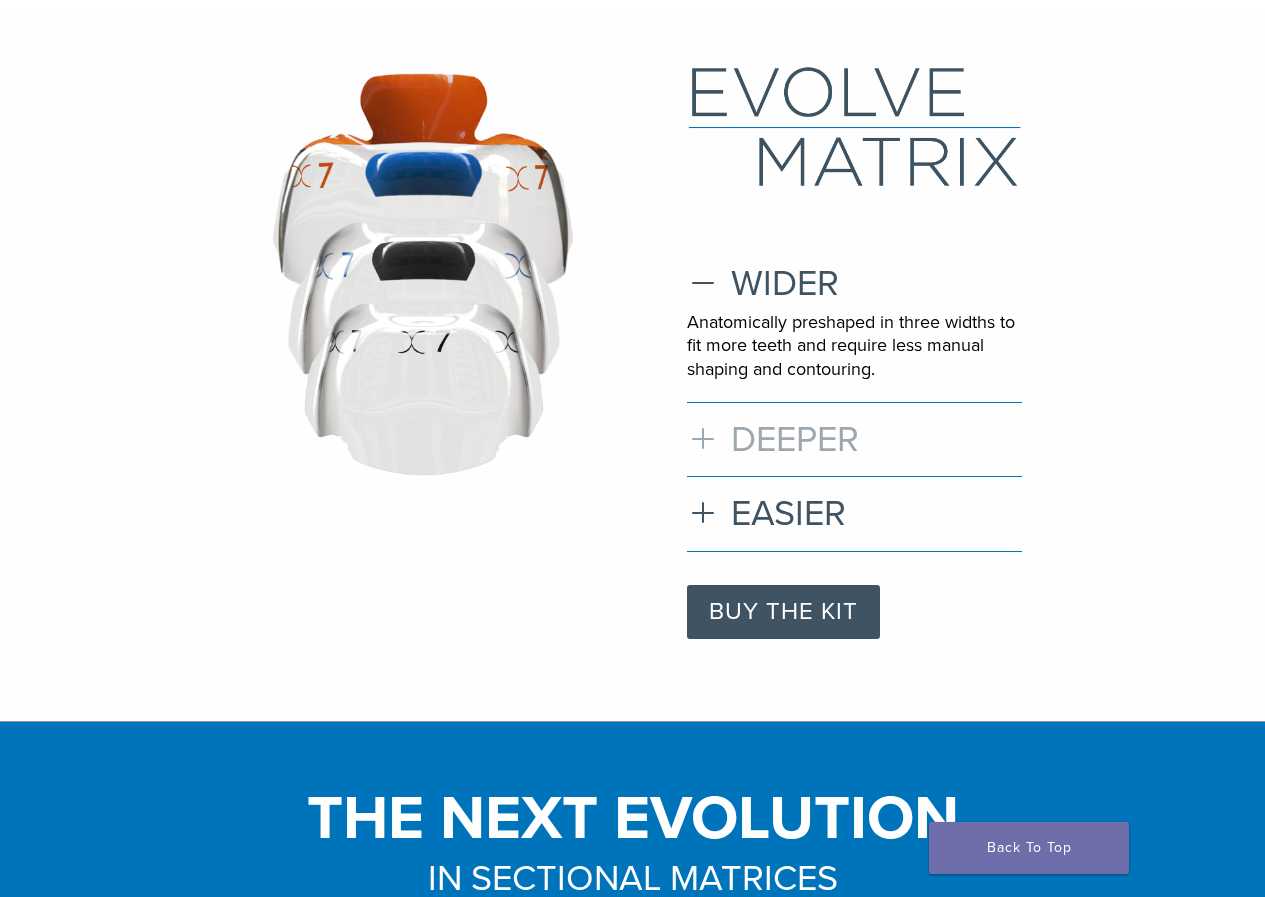 scroll, scrollTop: 100, scrollLeft: 0, axis: vertical 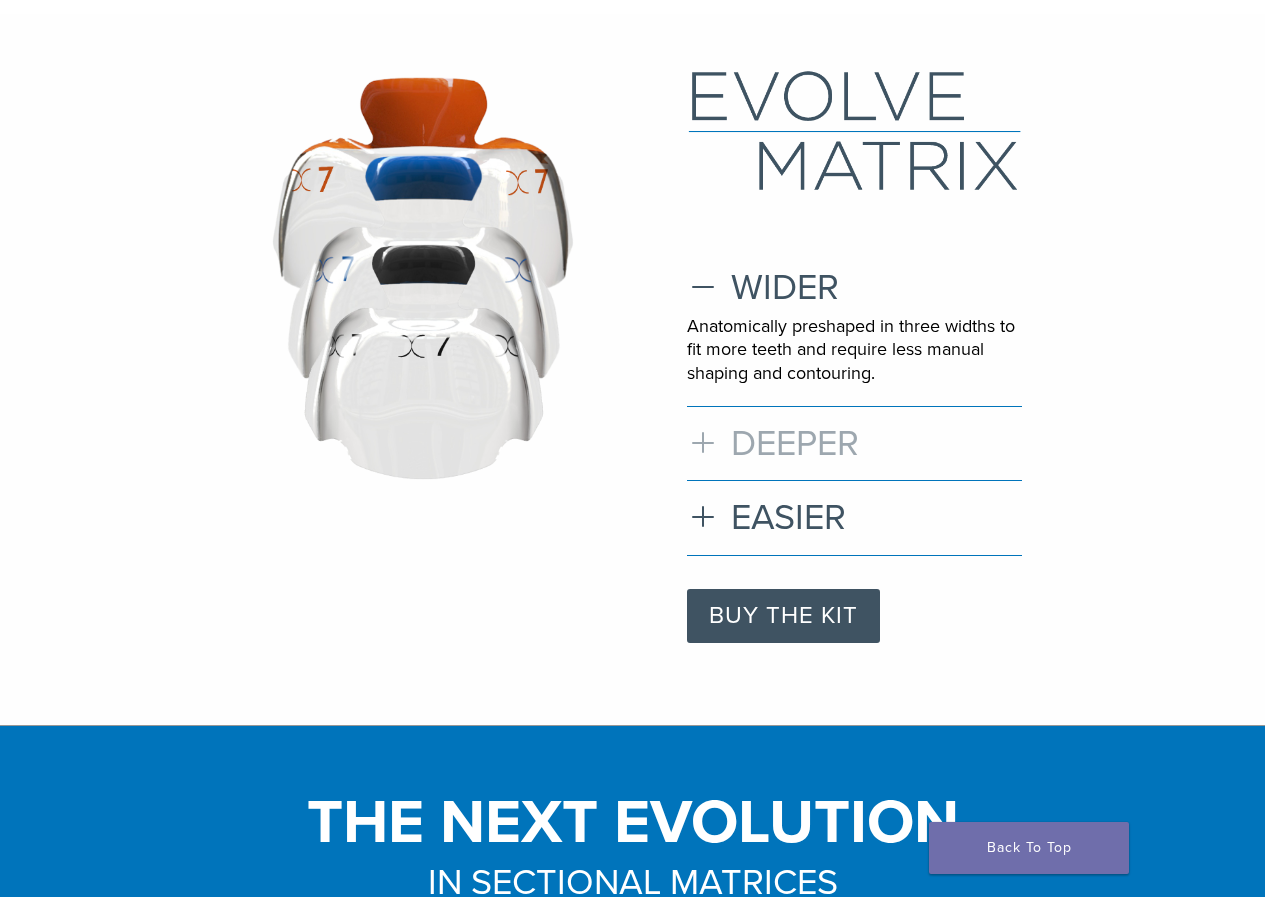 click on "DEEPER" at bounding box center [854, 443] 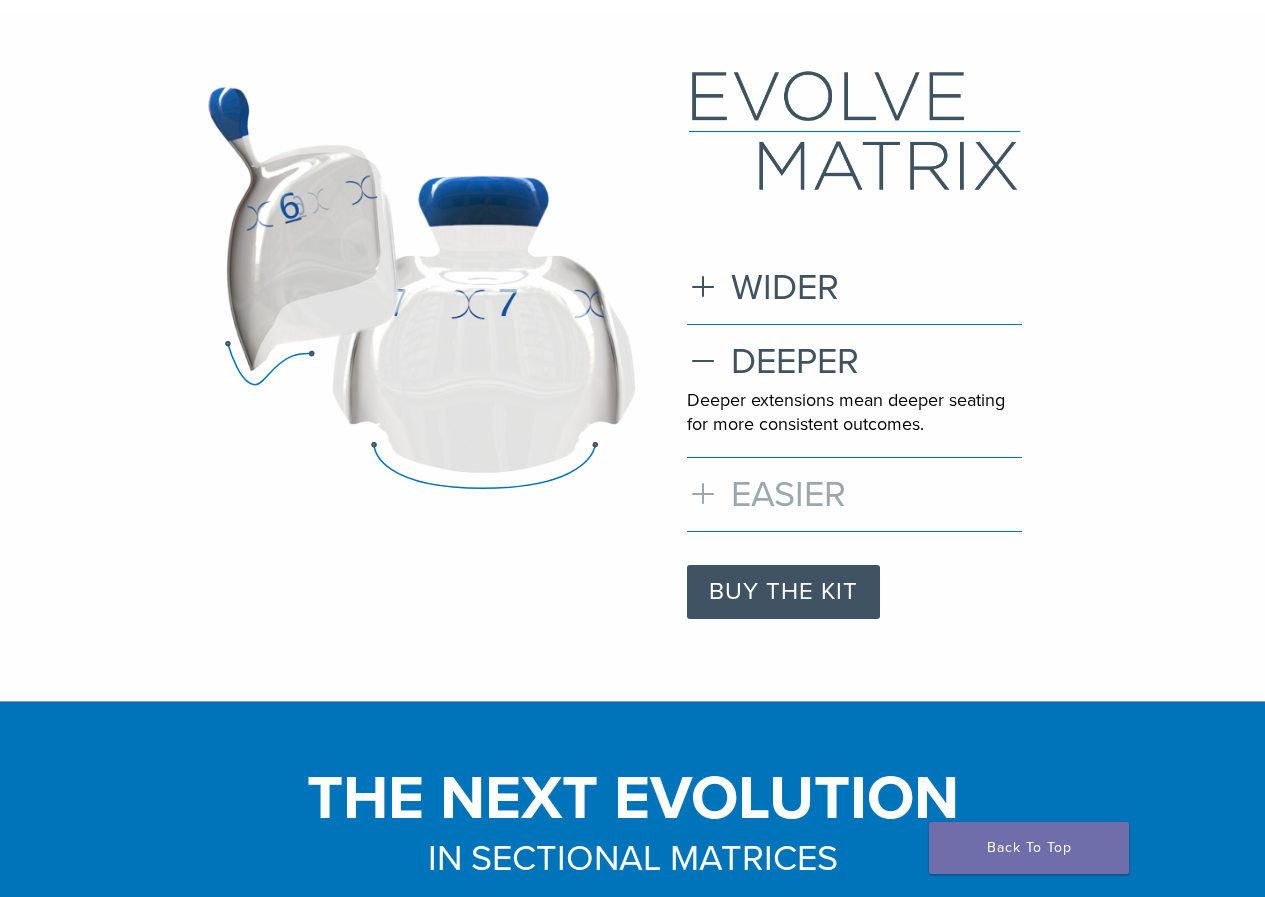 click on "EASIER" at bounding box center [854, 494] 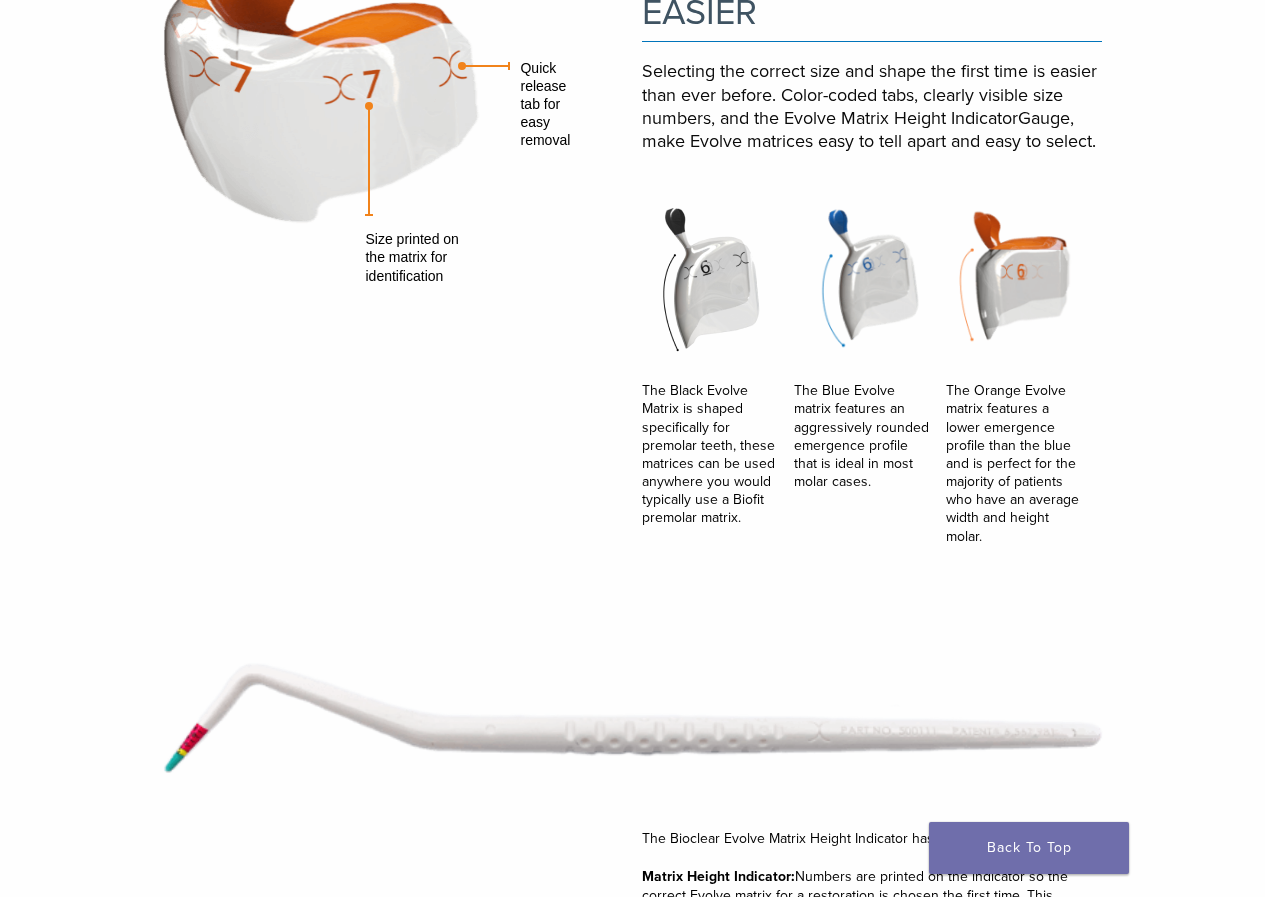 scroll, scrollTop: 2200, scrollLeft: 0, axis: vertical 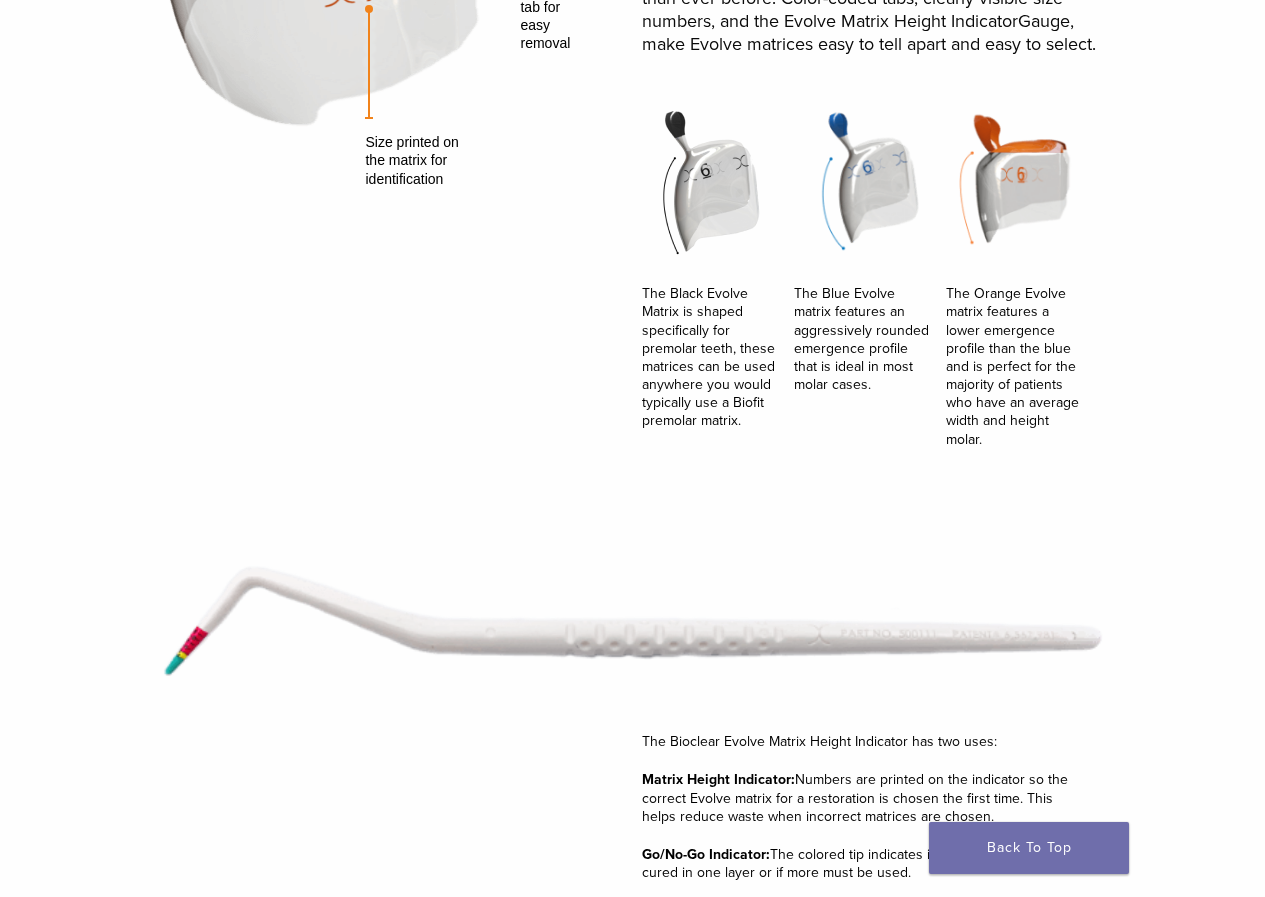 drag, startPoint x: 1254, startPoint y: 0, endPoint x: 811, endPoint y: 504, distance: 671.0179 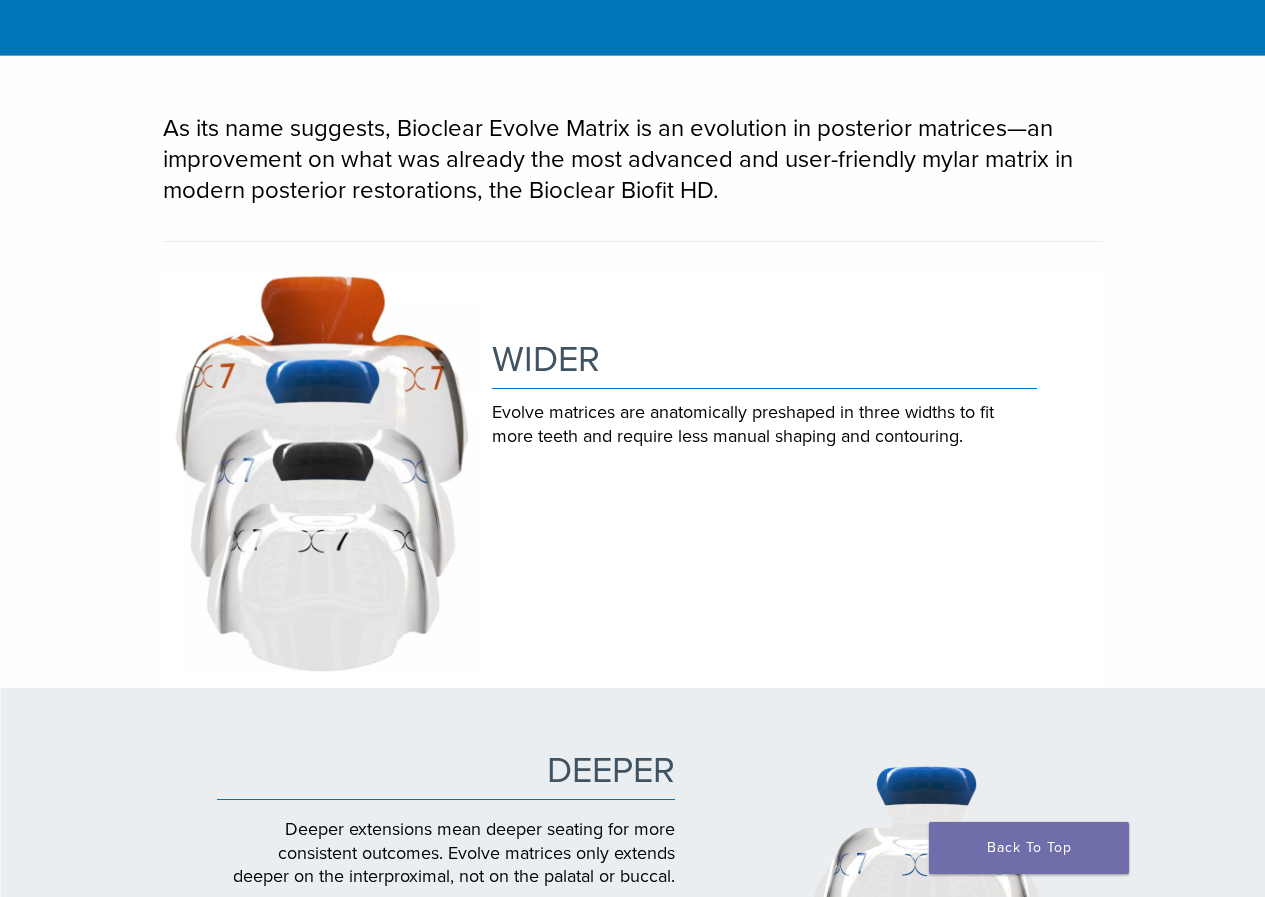 scroll, scrollTop: 400, scrollLeft: 0, axis: vertical 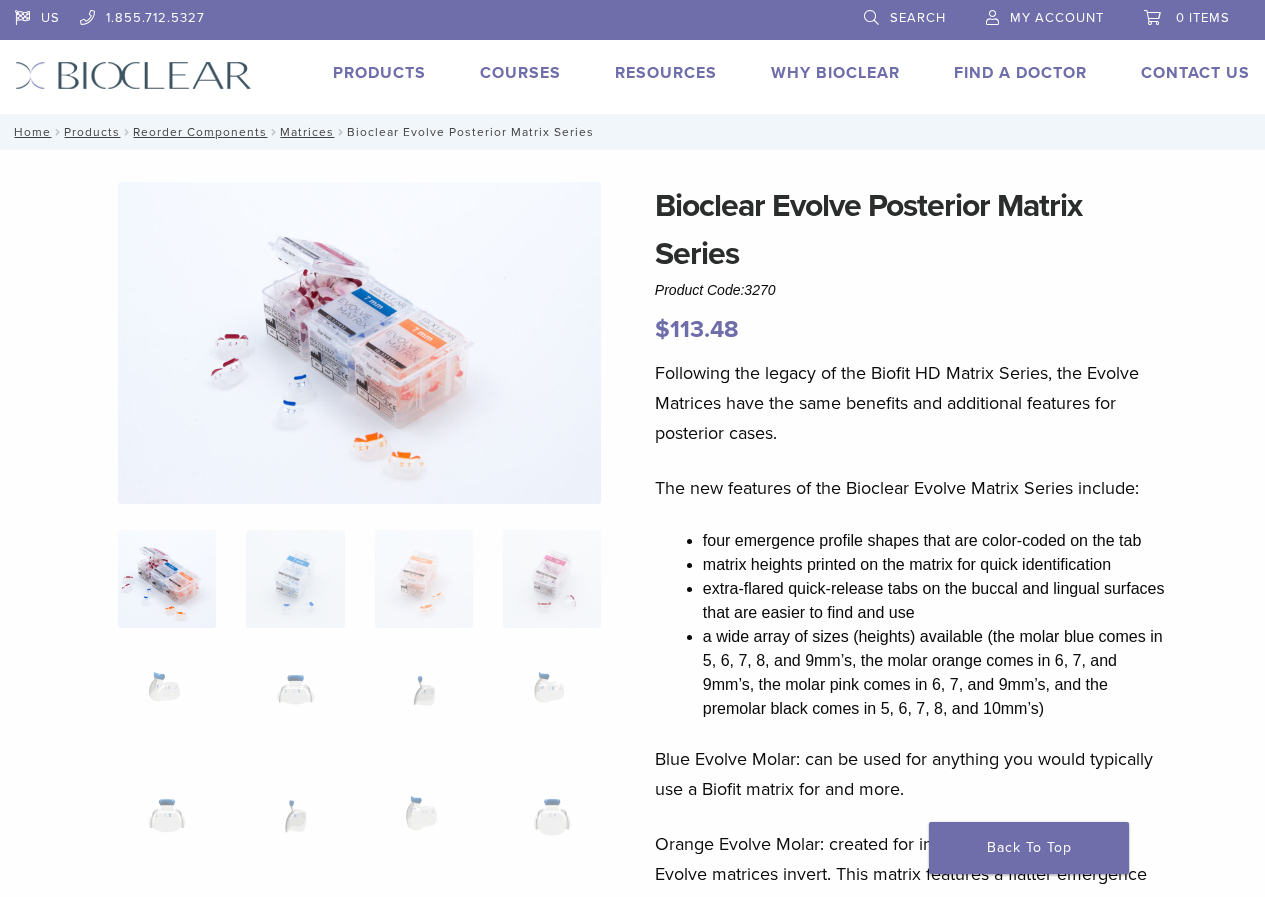 select on "****" 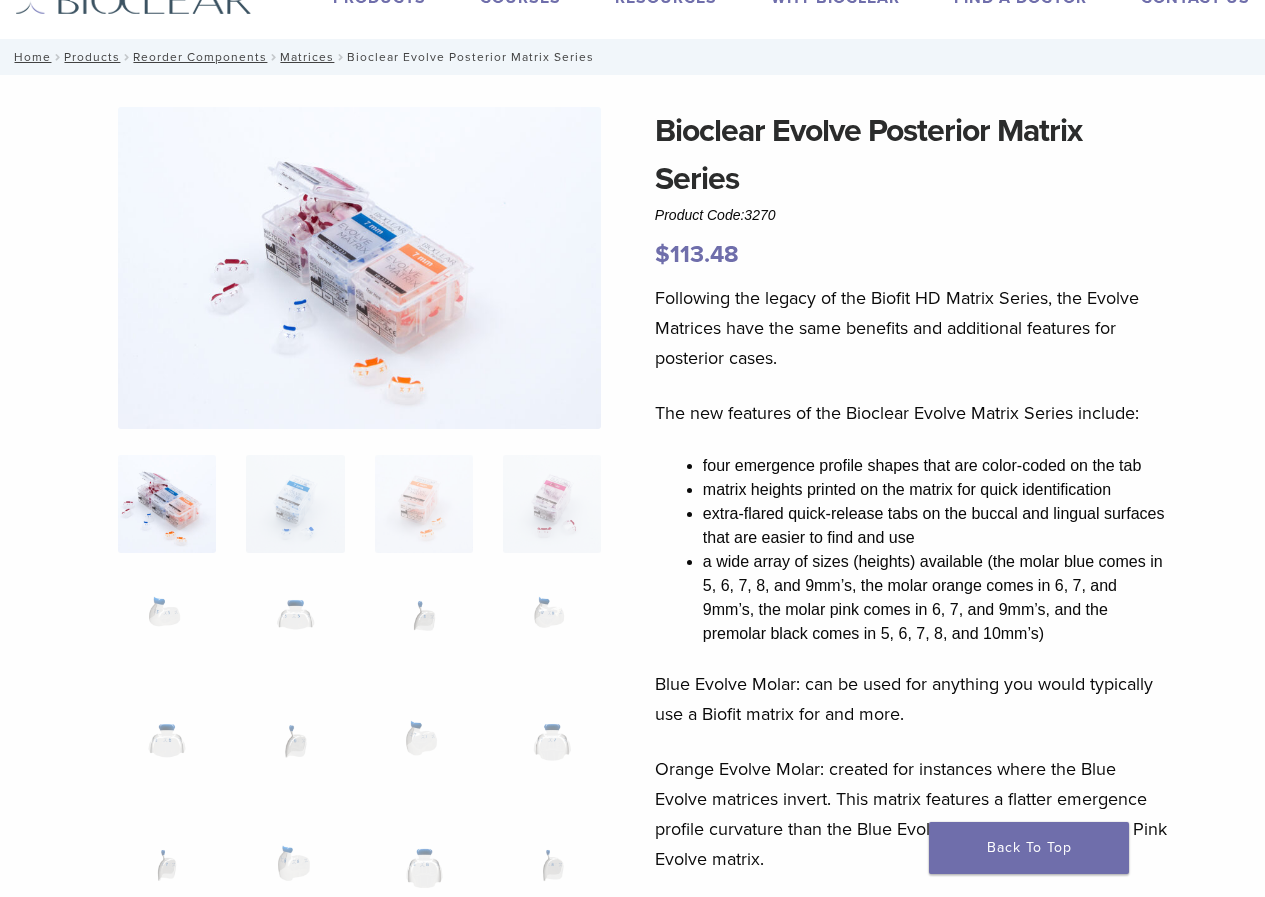 scroll, scrollTop: 0, scrollLeft: 0, axis: both 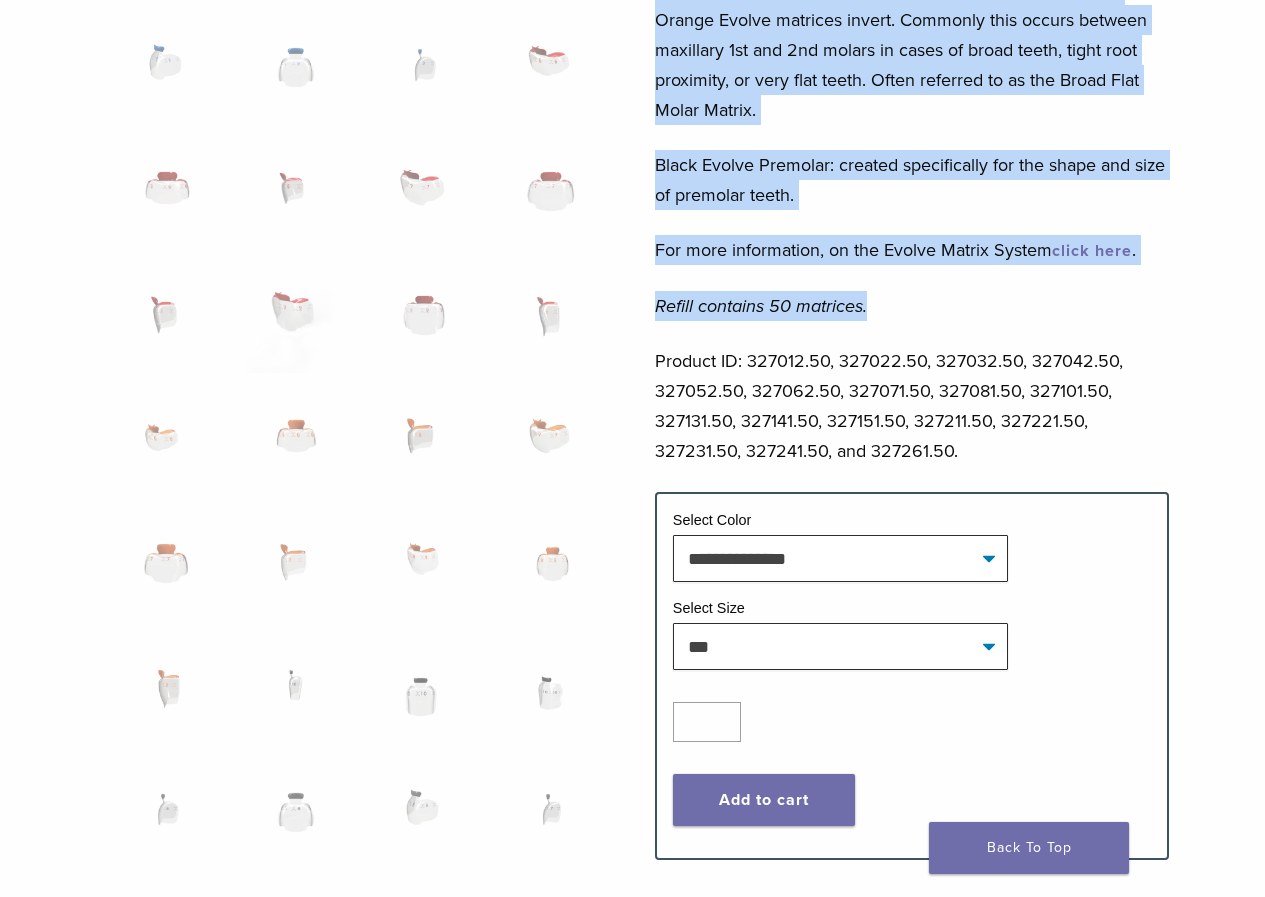 drag, startPoint x: 653, startPoint y: 202, endPoint x: 1110, endPoint y: 311, distance: 469.81912 